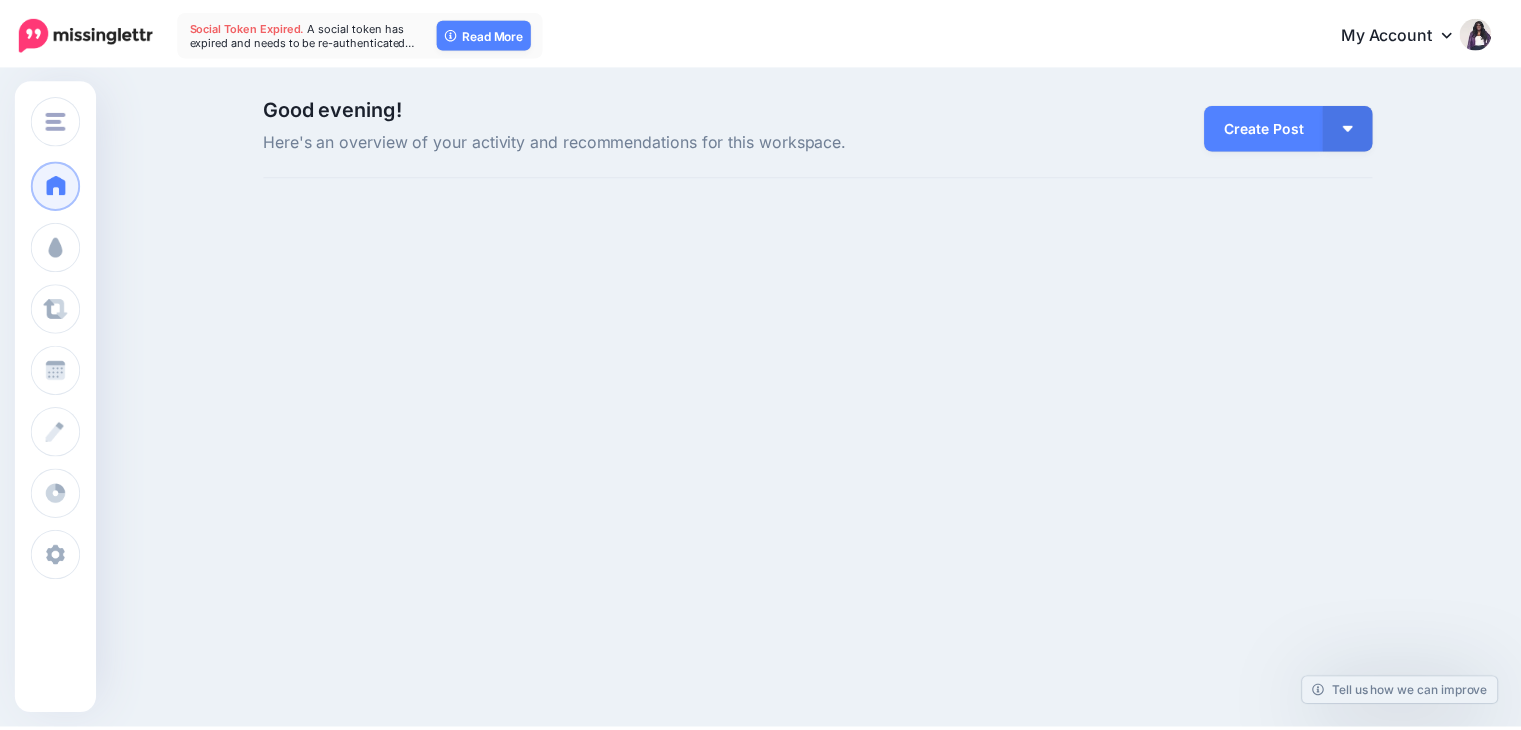 scroll, scrollTop: 0, scrollLeft: 0, axis: both 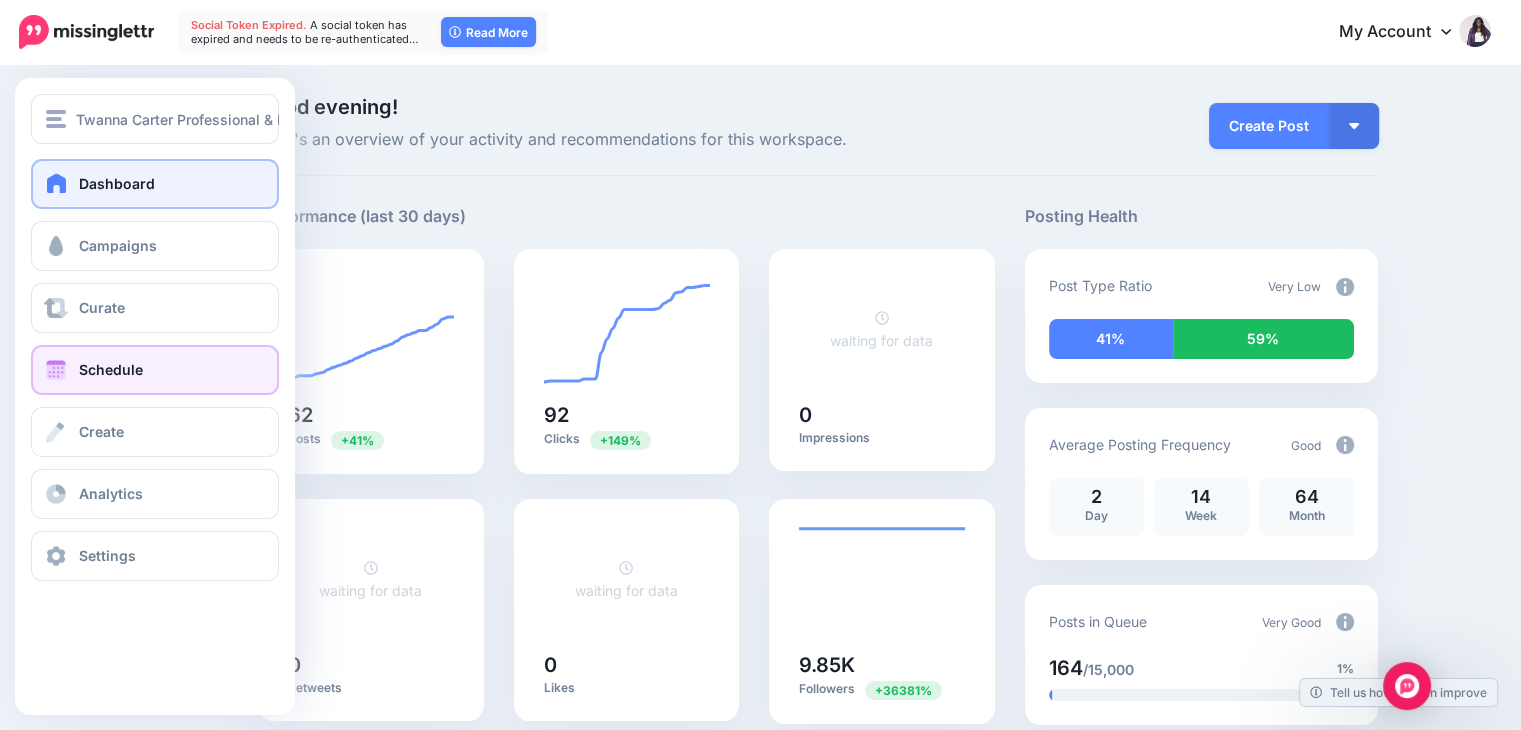 click on "Schedule" at bounding box center [111, 369] 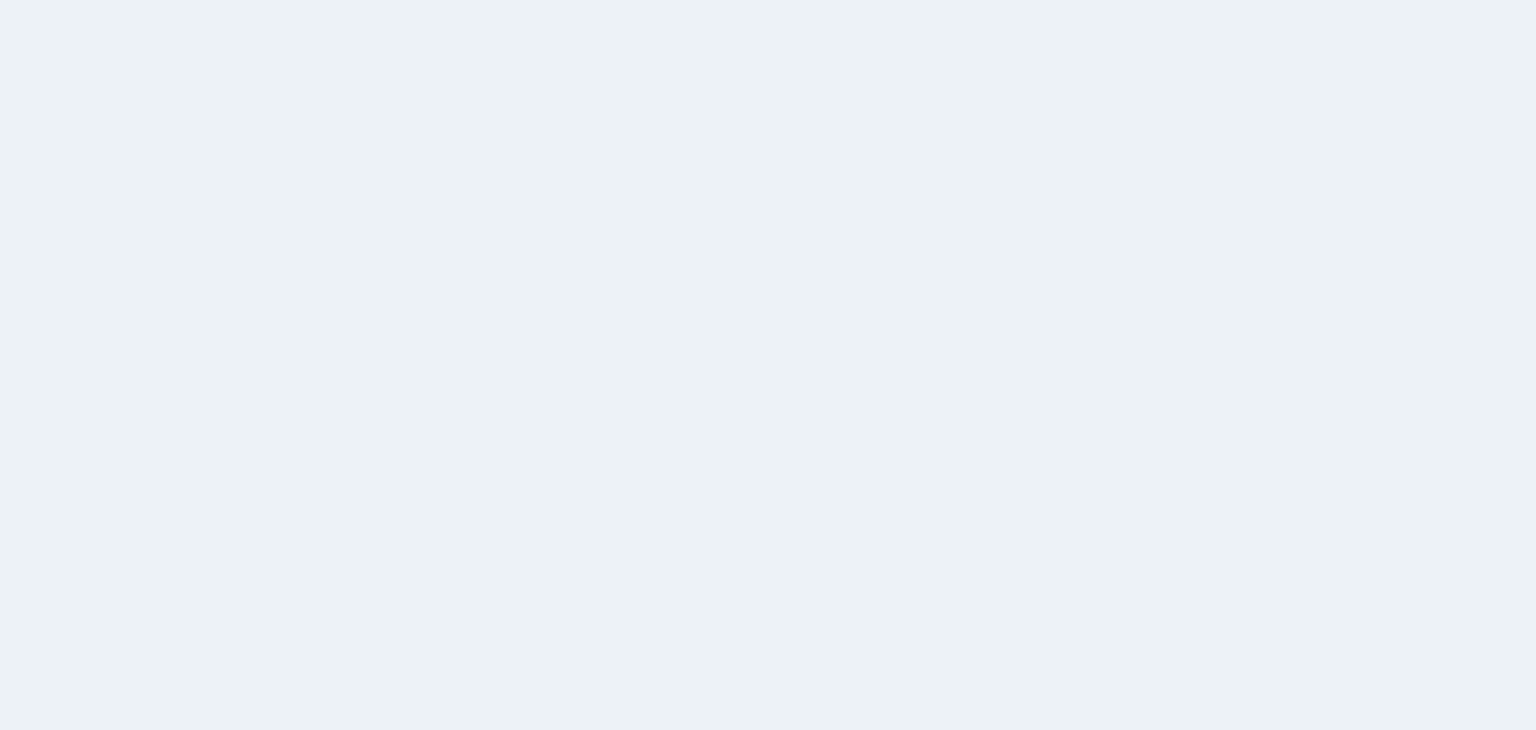 scroll, scrollTop: 0, scrollLeft: 0, axis: both 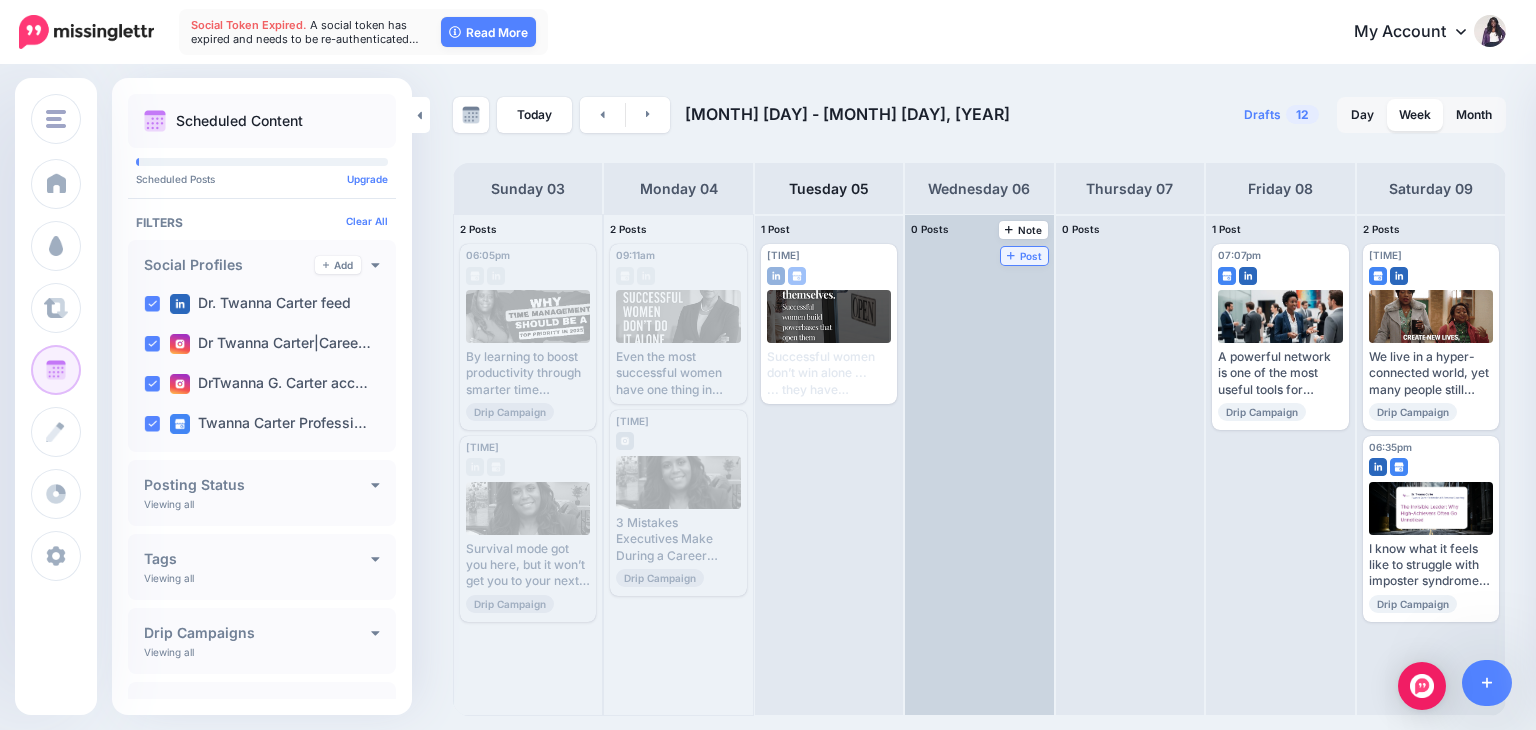 click on "Post" at bounding box center [1024, 256] 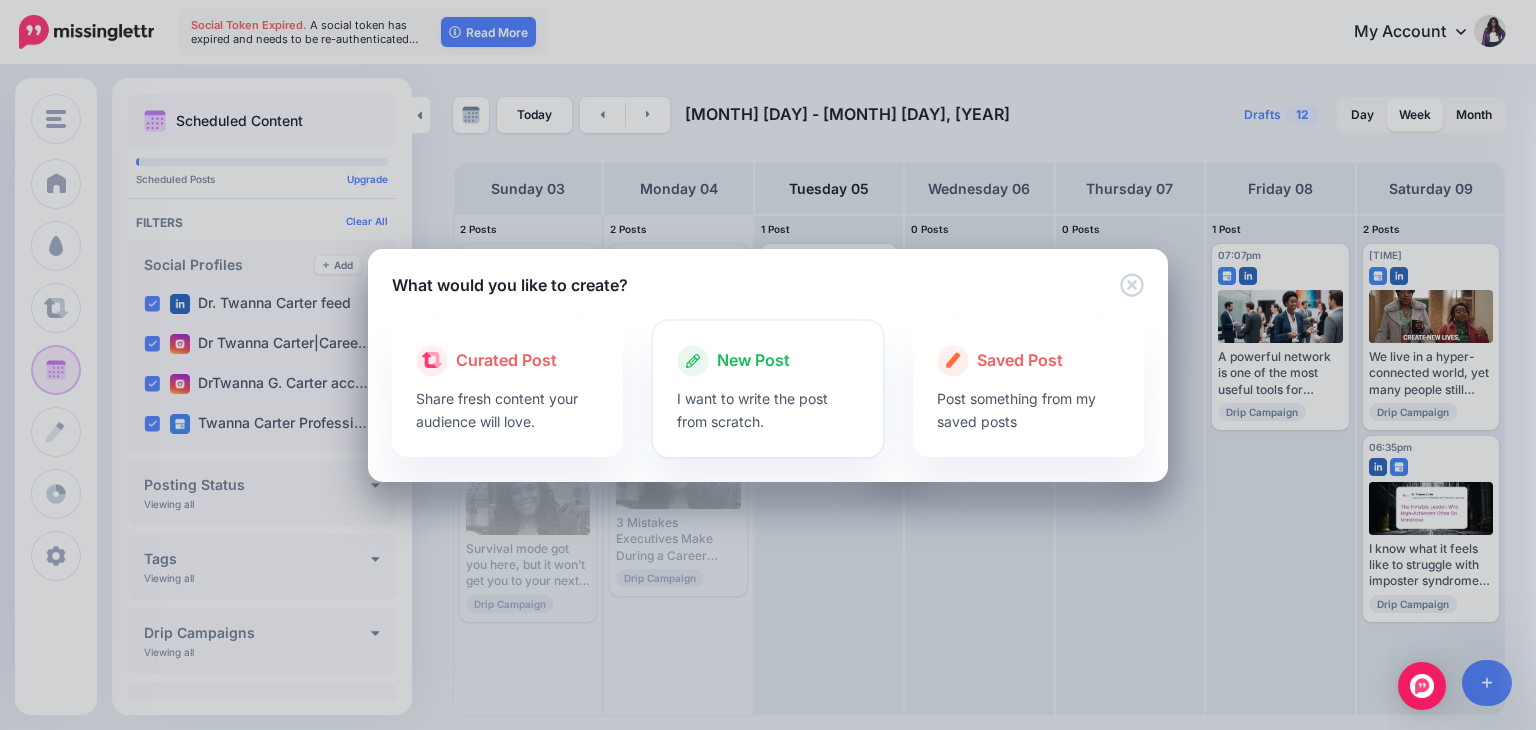 click on "I want to write the post from scratch." at bounding box center [768, 410] 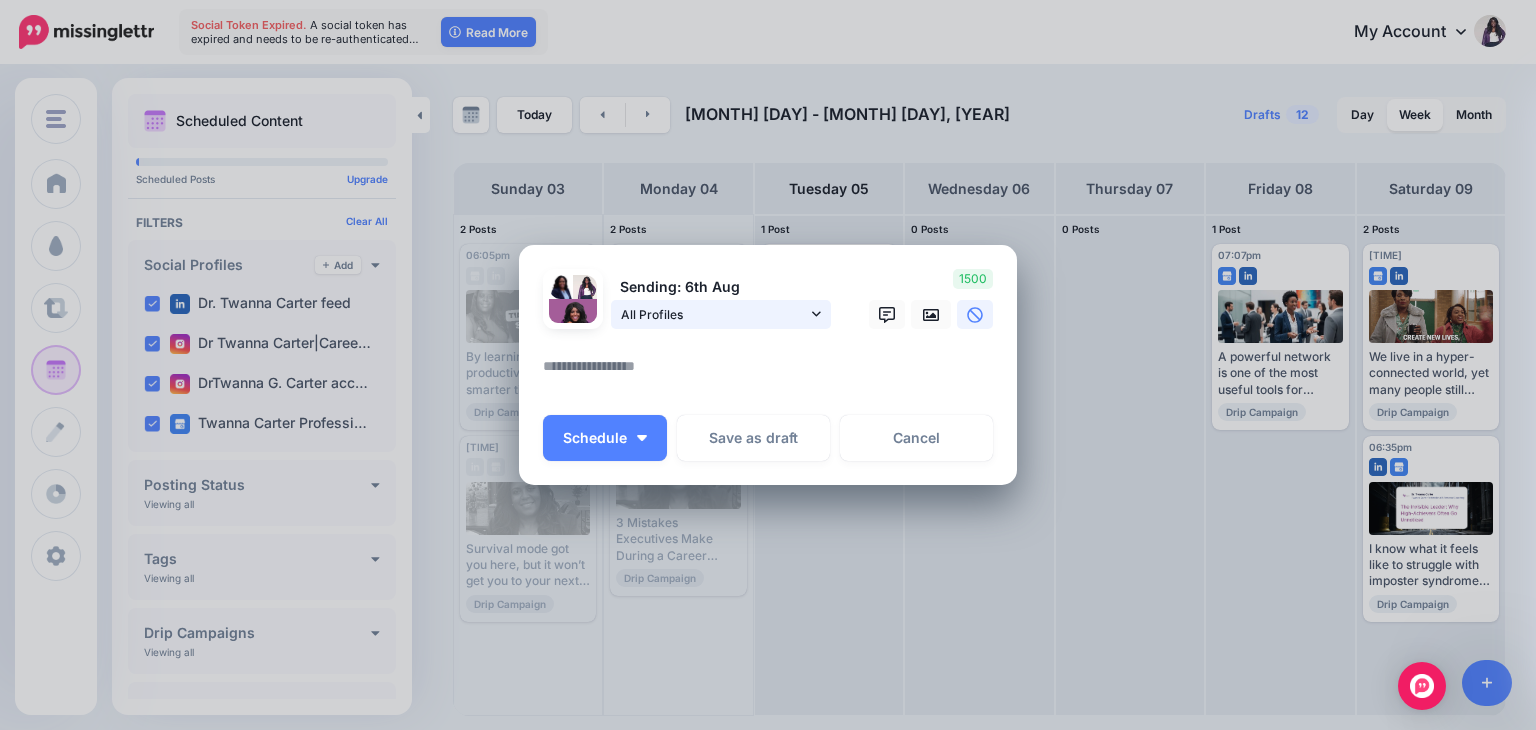 click on "All
Profiles" at bounding box center (721, 314) 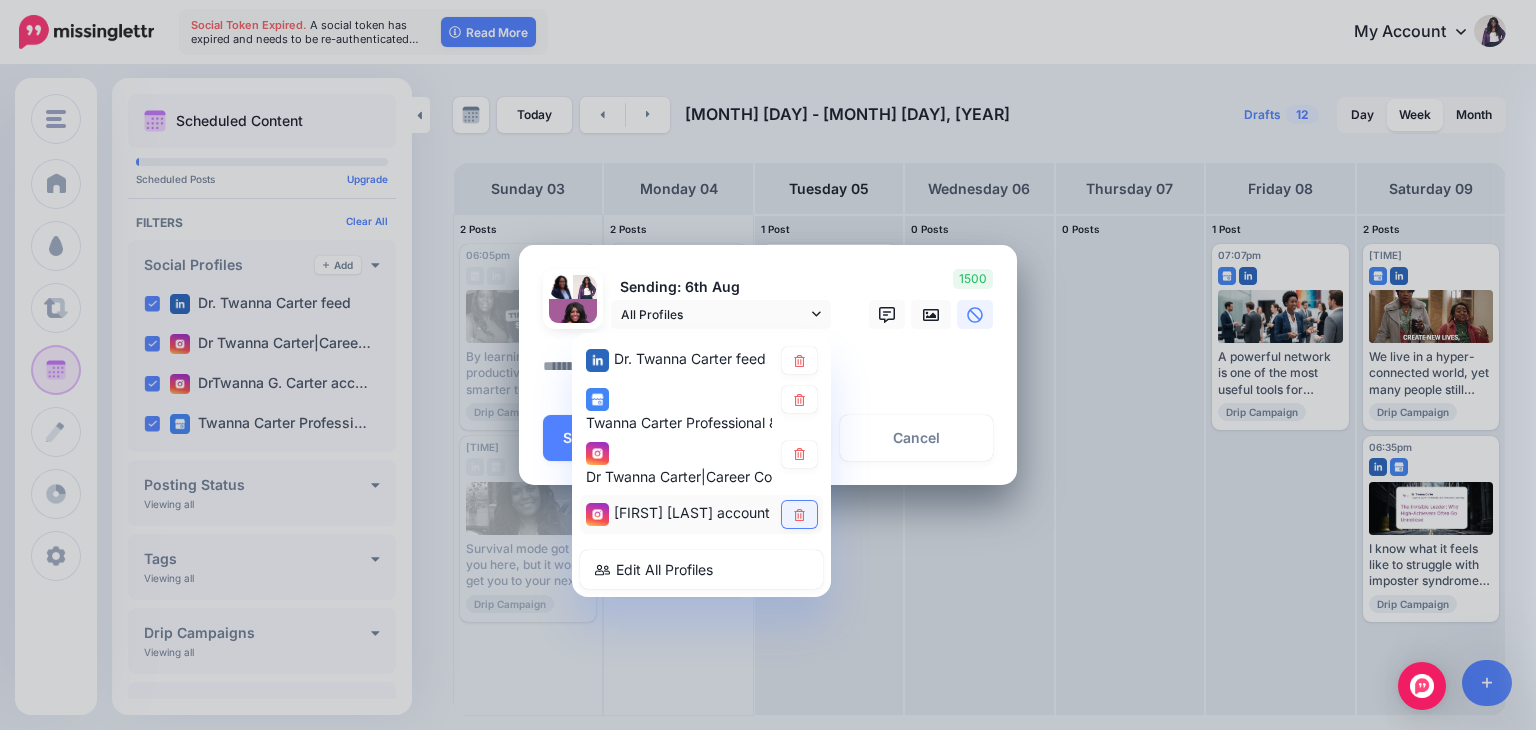 click 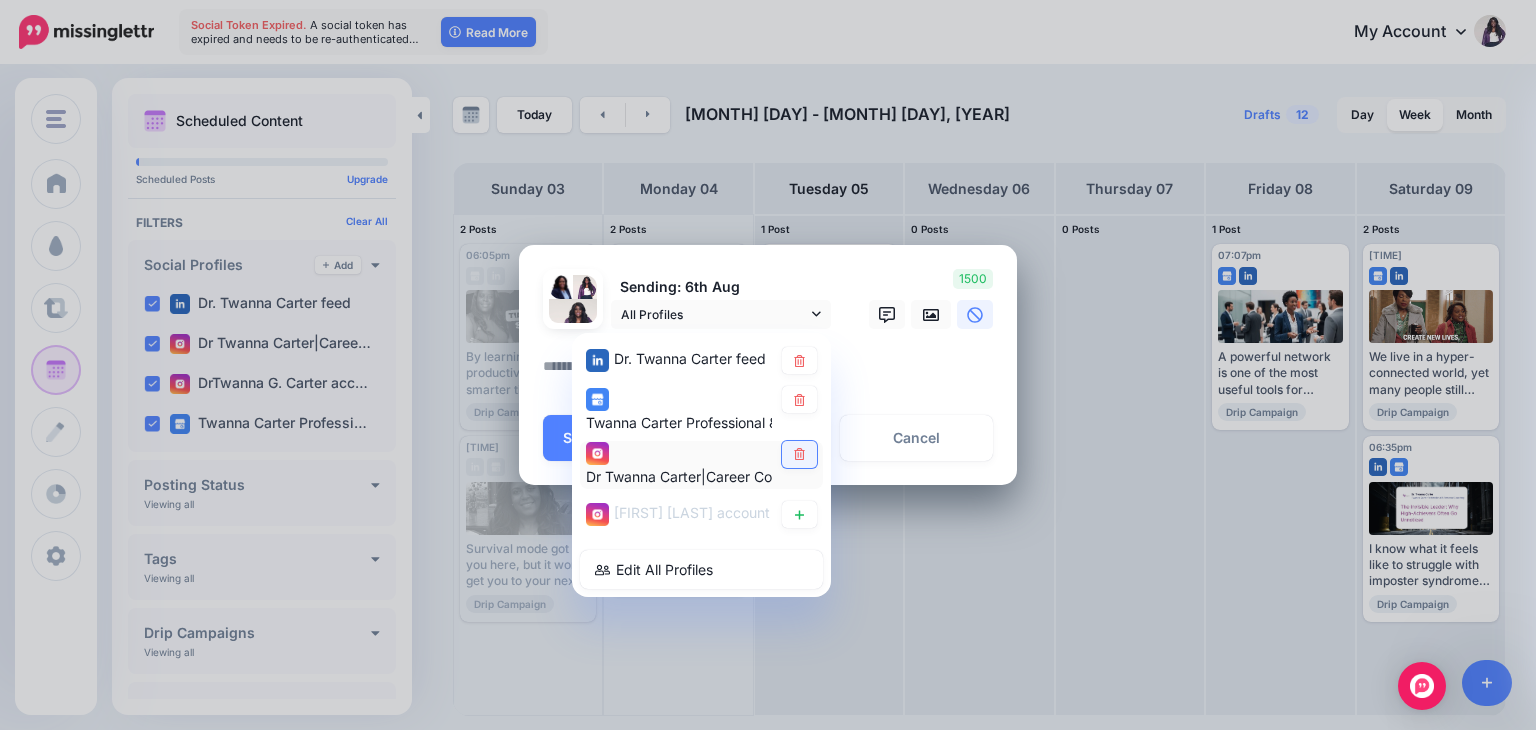 click 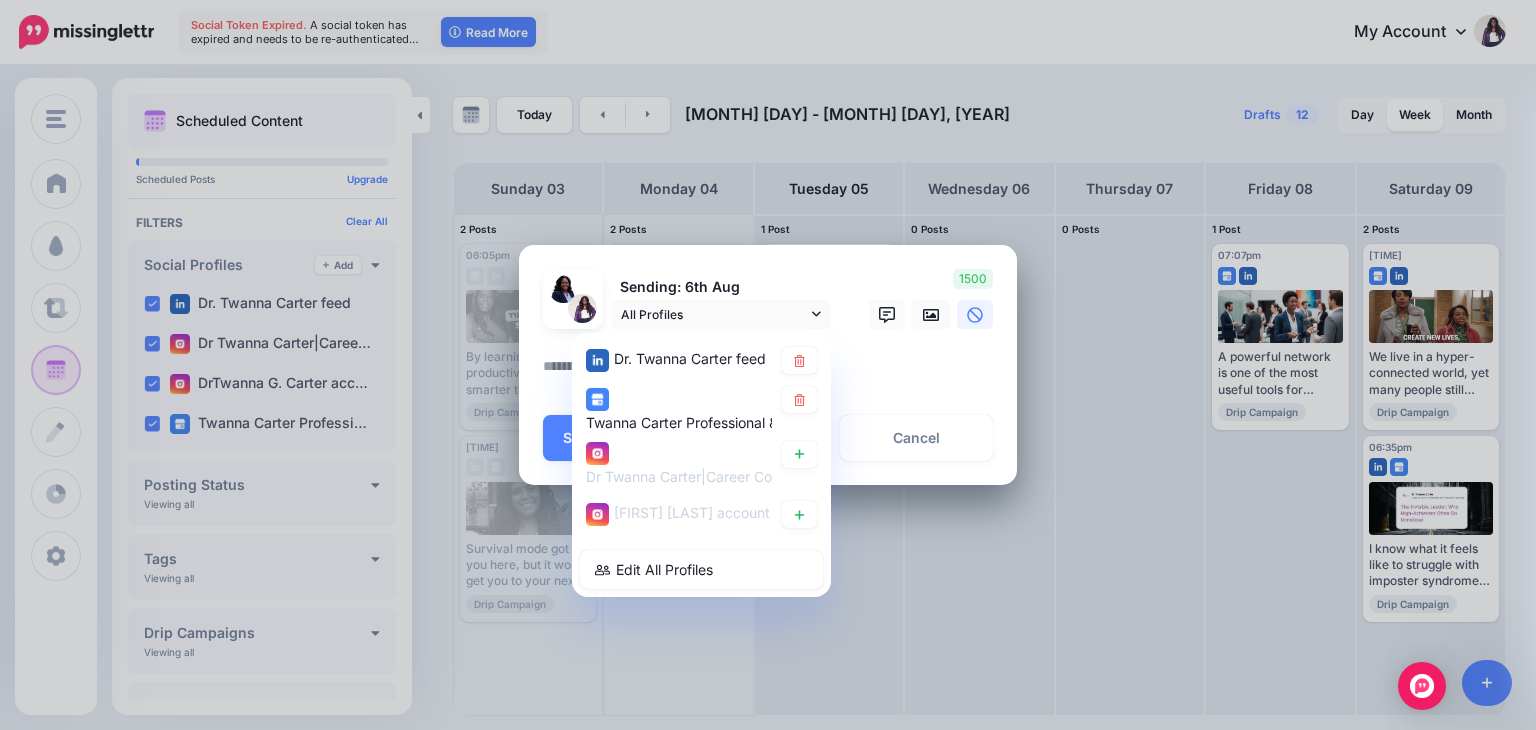 click at bounding box center (773, 373) 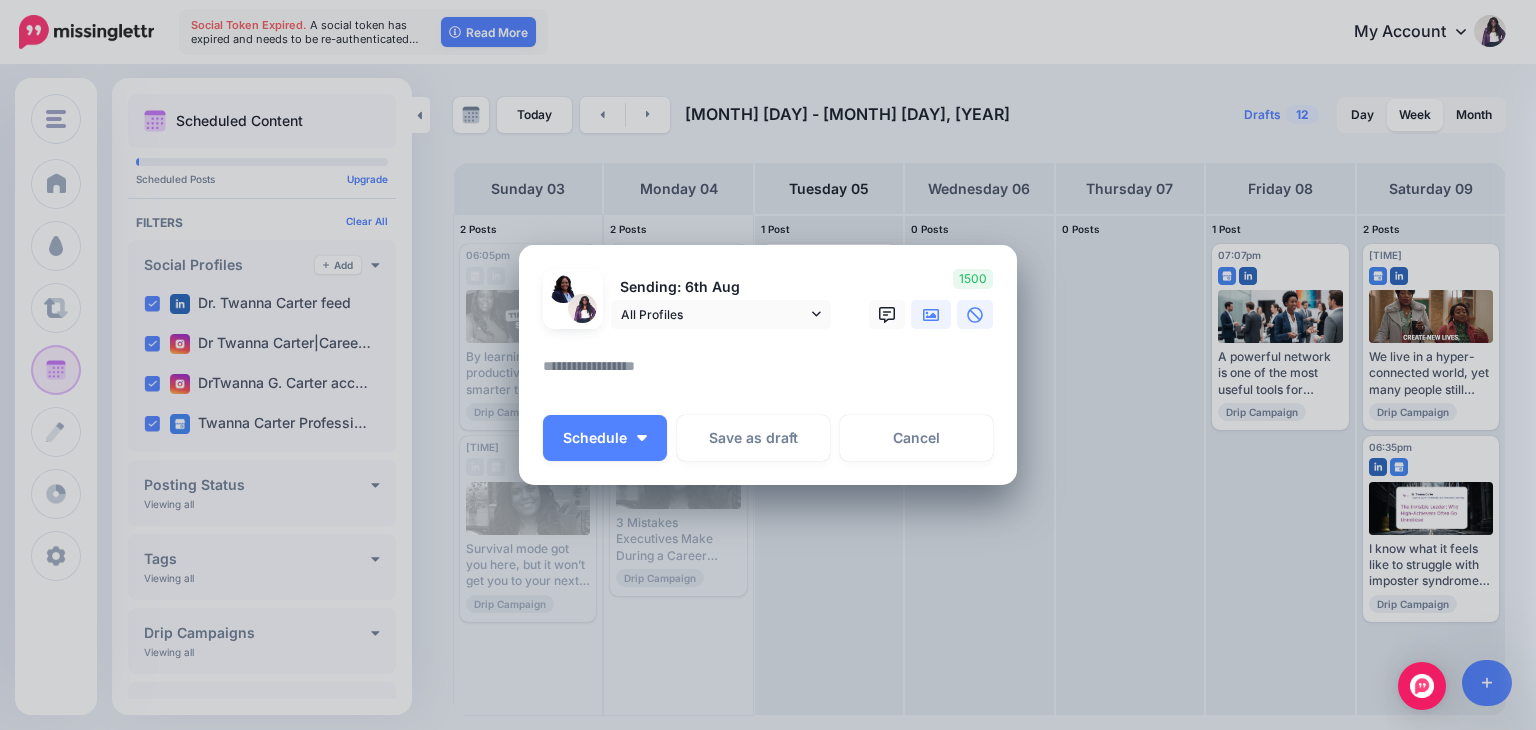 click 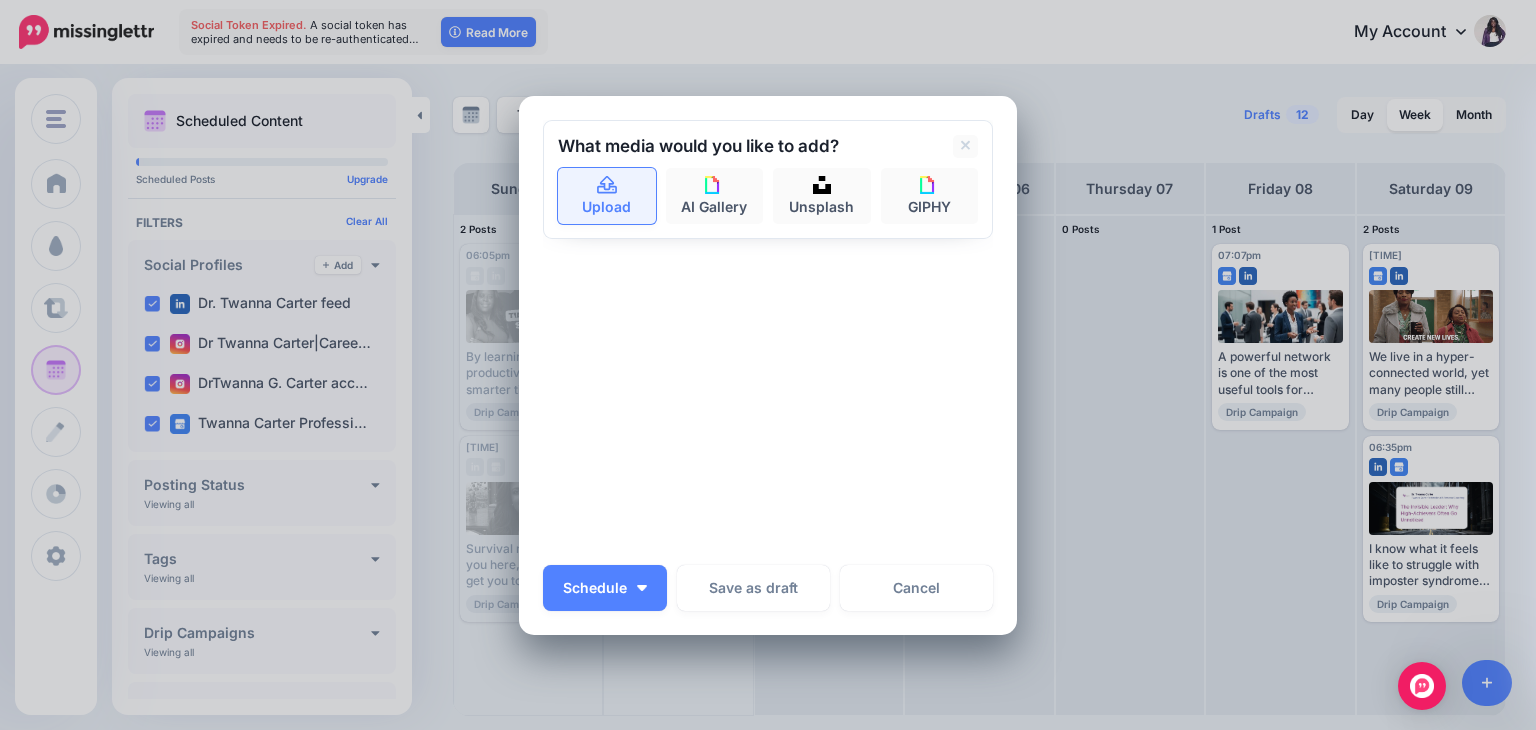 click on "Upload" at bounding box center (607, 196) 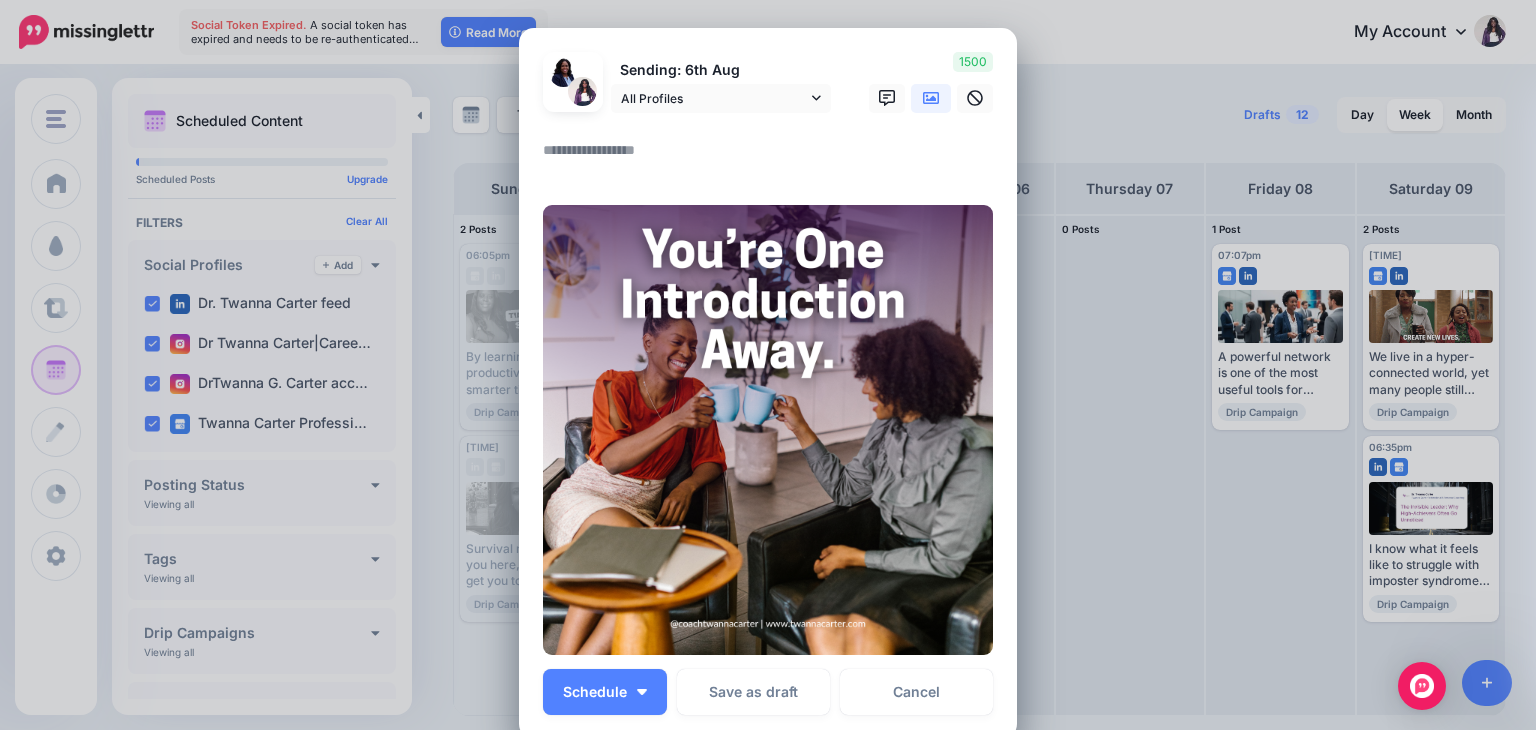 click at bounding box center [773, 157] 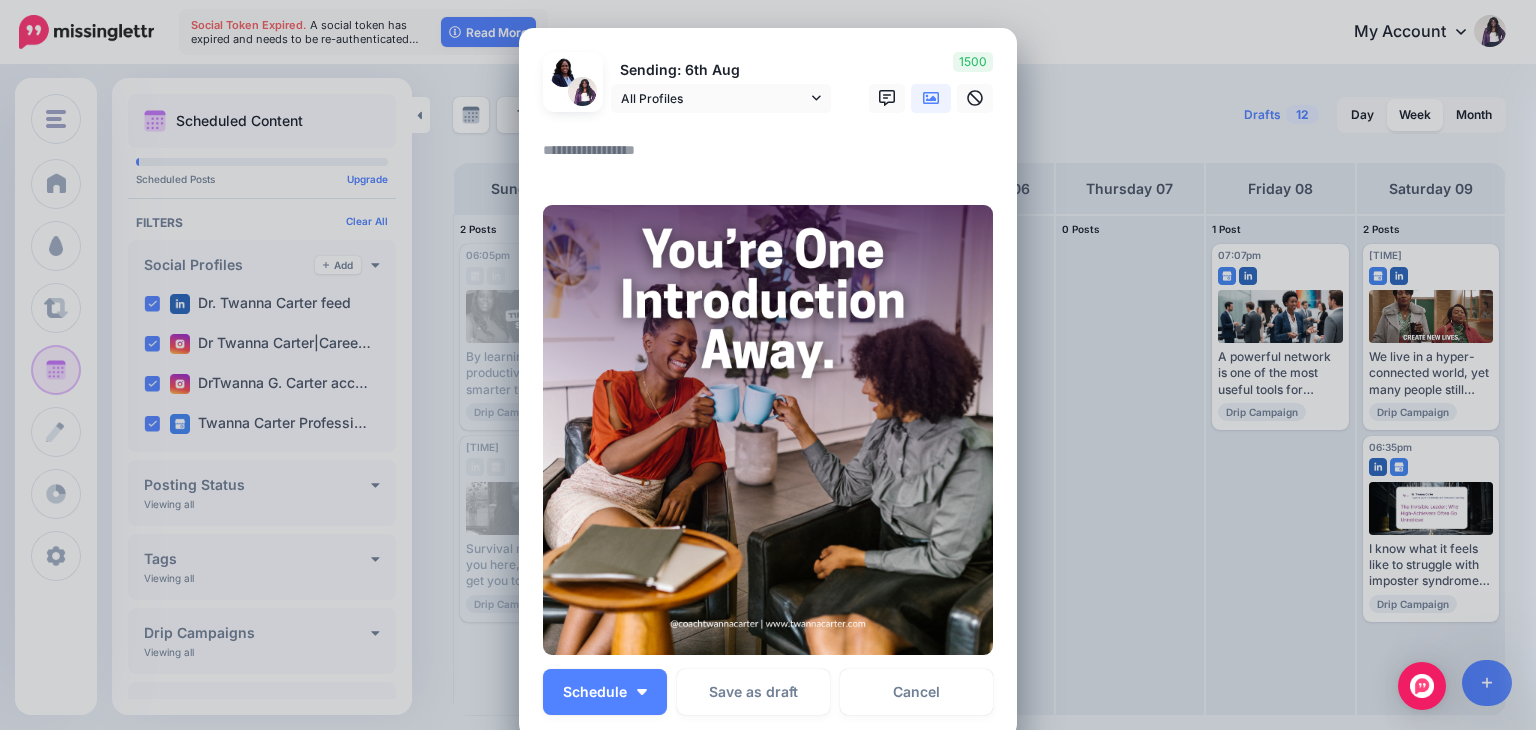 paste on "**********" 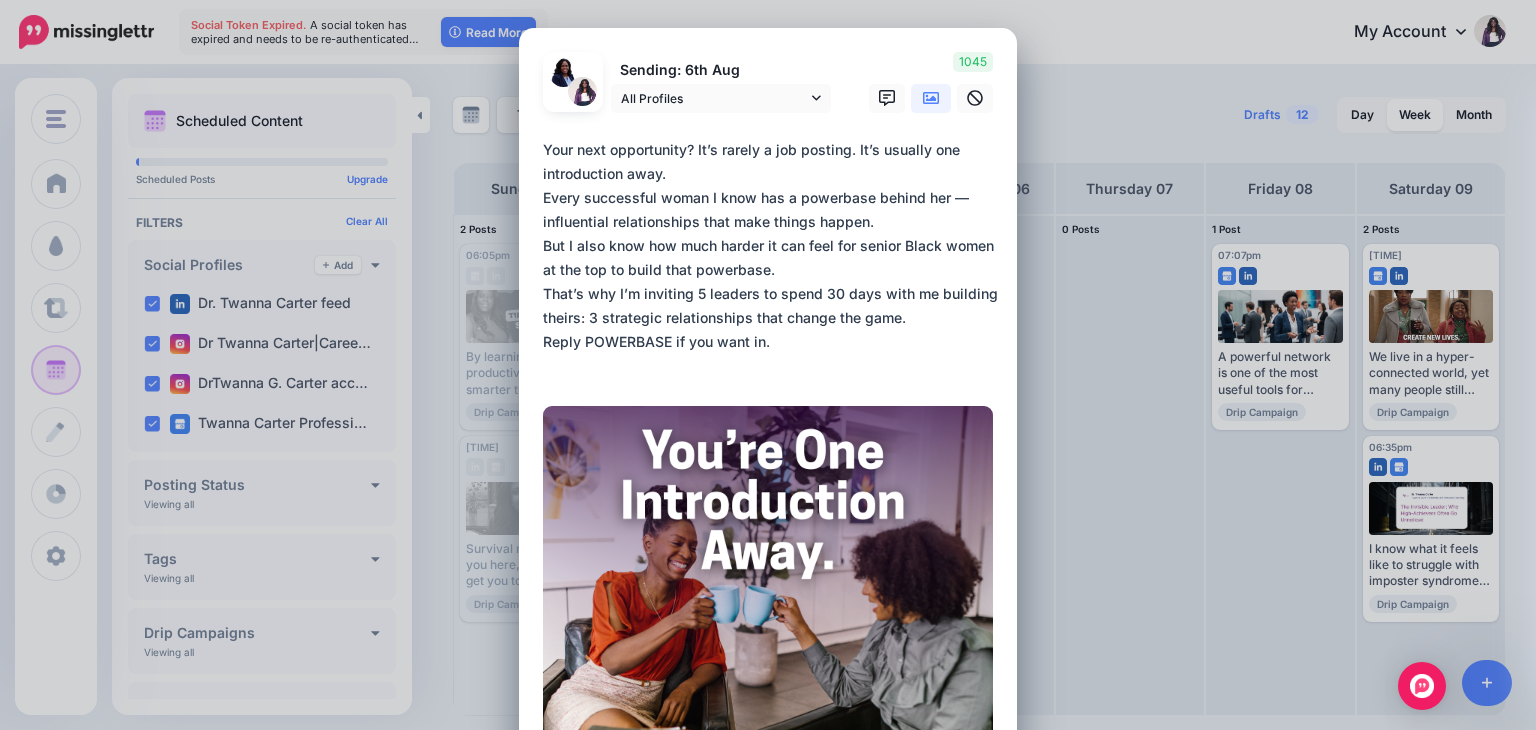 click on "**********" at bounding box center (773, 258) 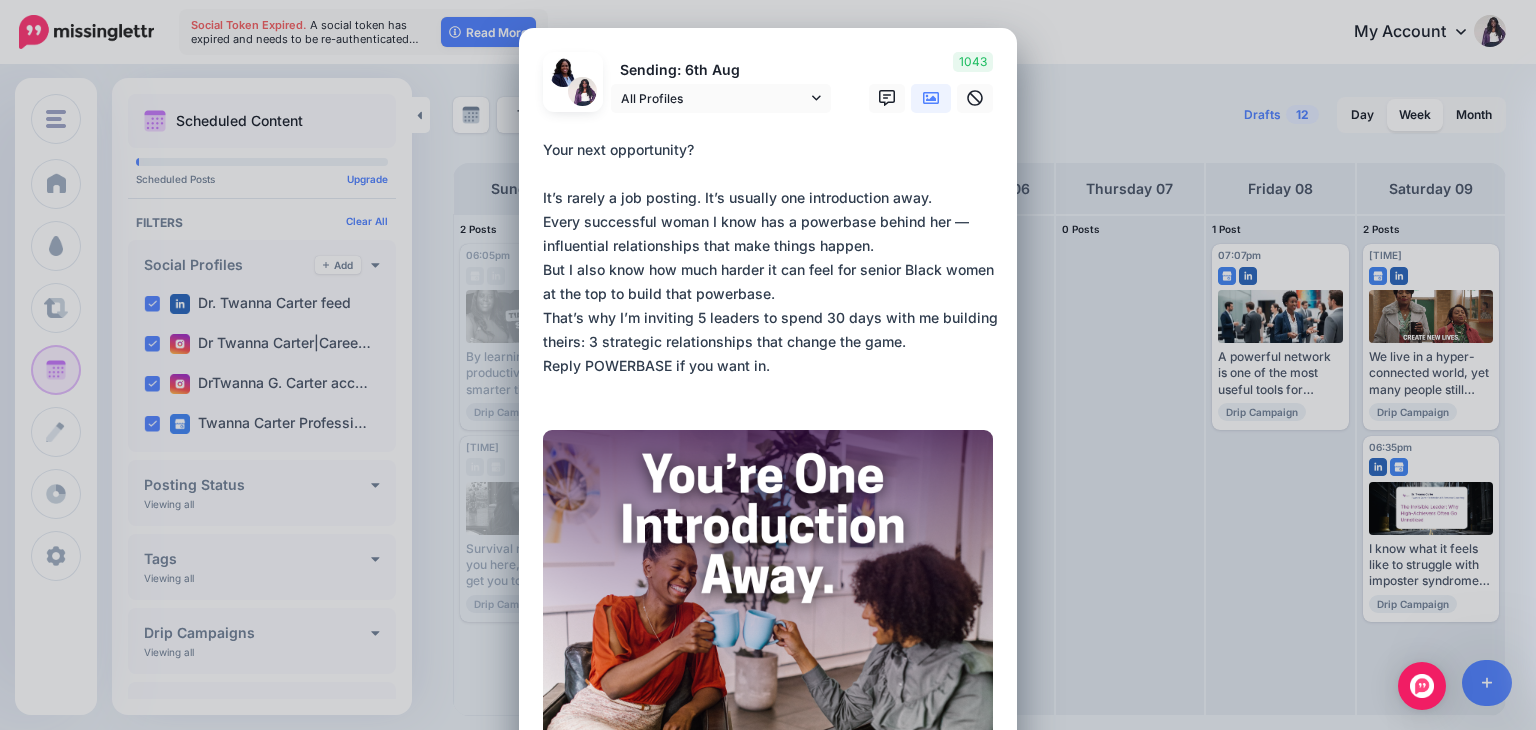 drag, startPoint x: 713, startPoint y: 153, endPoint x: 530, endPoint y: 133, distance: 184.08965 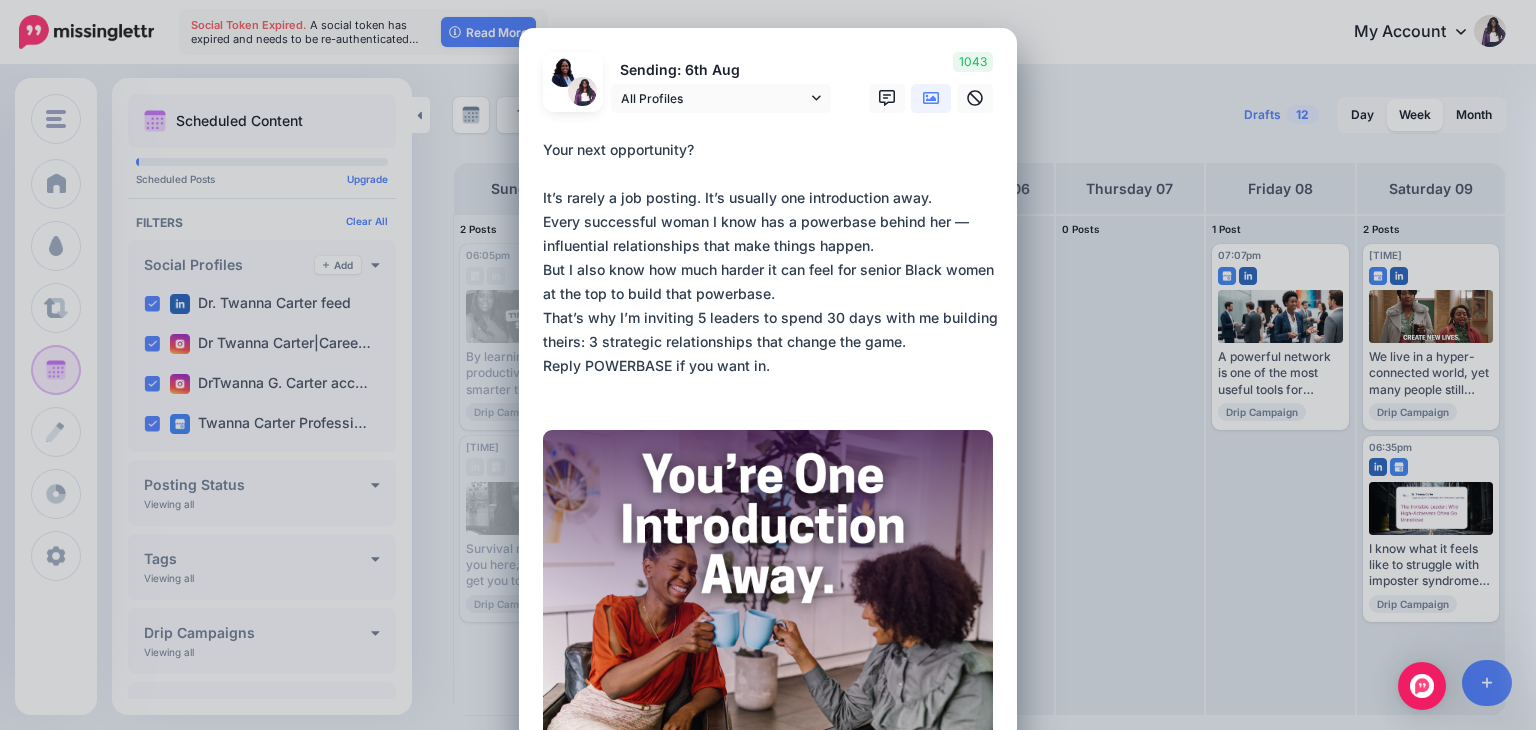 click on "Loading
Sending: [MONTH] [DAY]
All
Profiles" at bounding box center (768, 496) 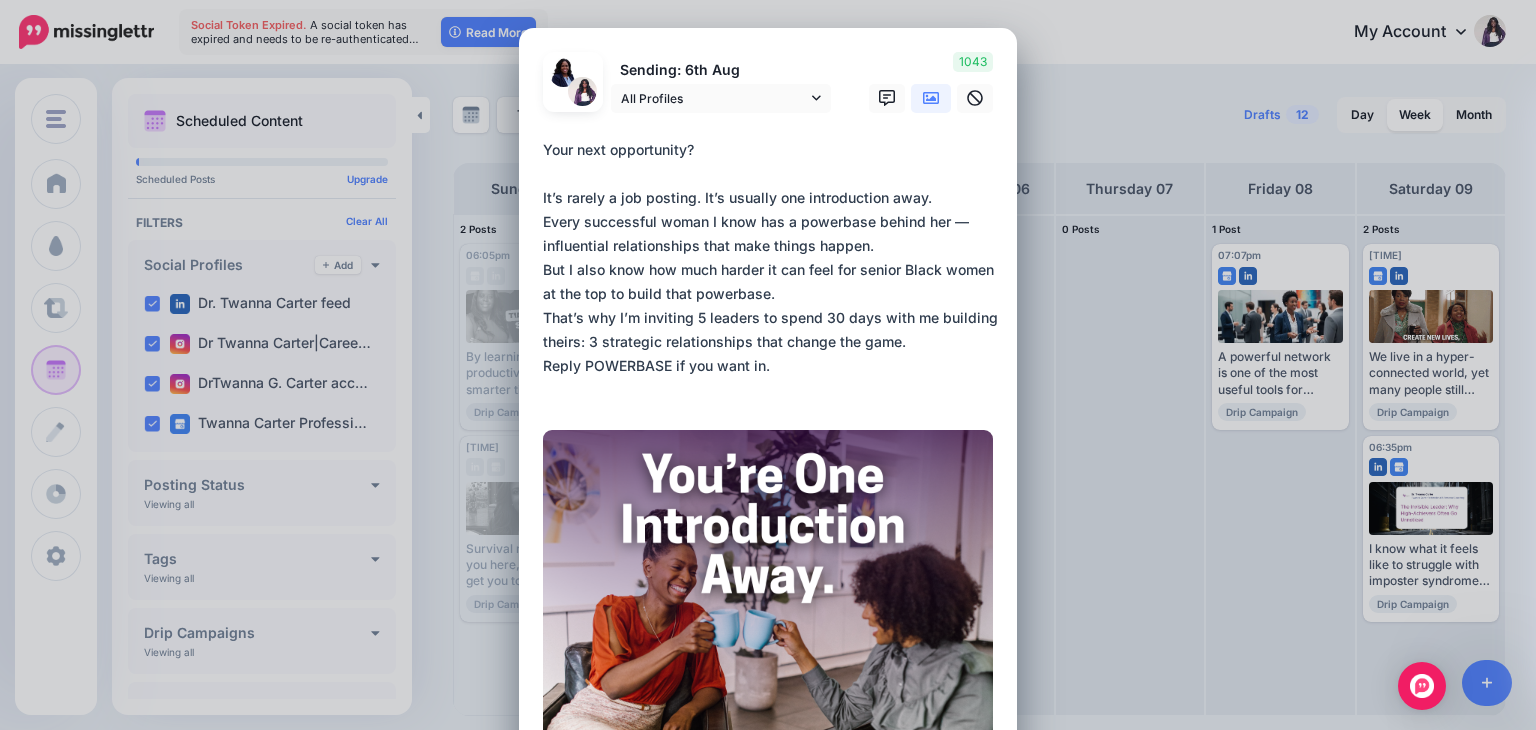 paste on "**********" 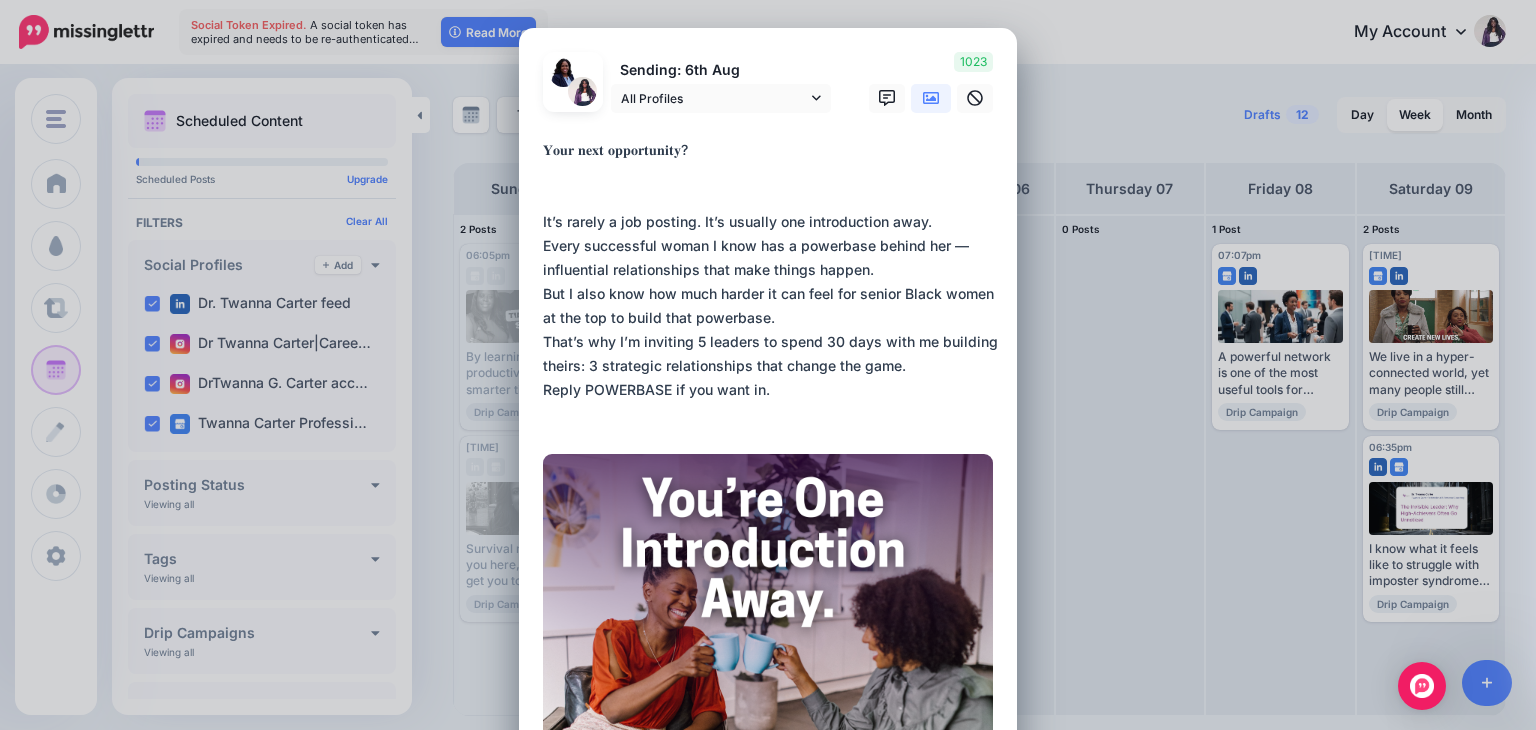 click on "**********" at bounding box center (773, 282) 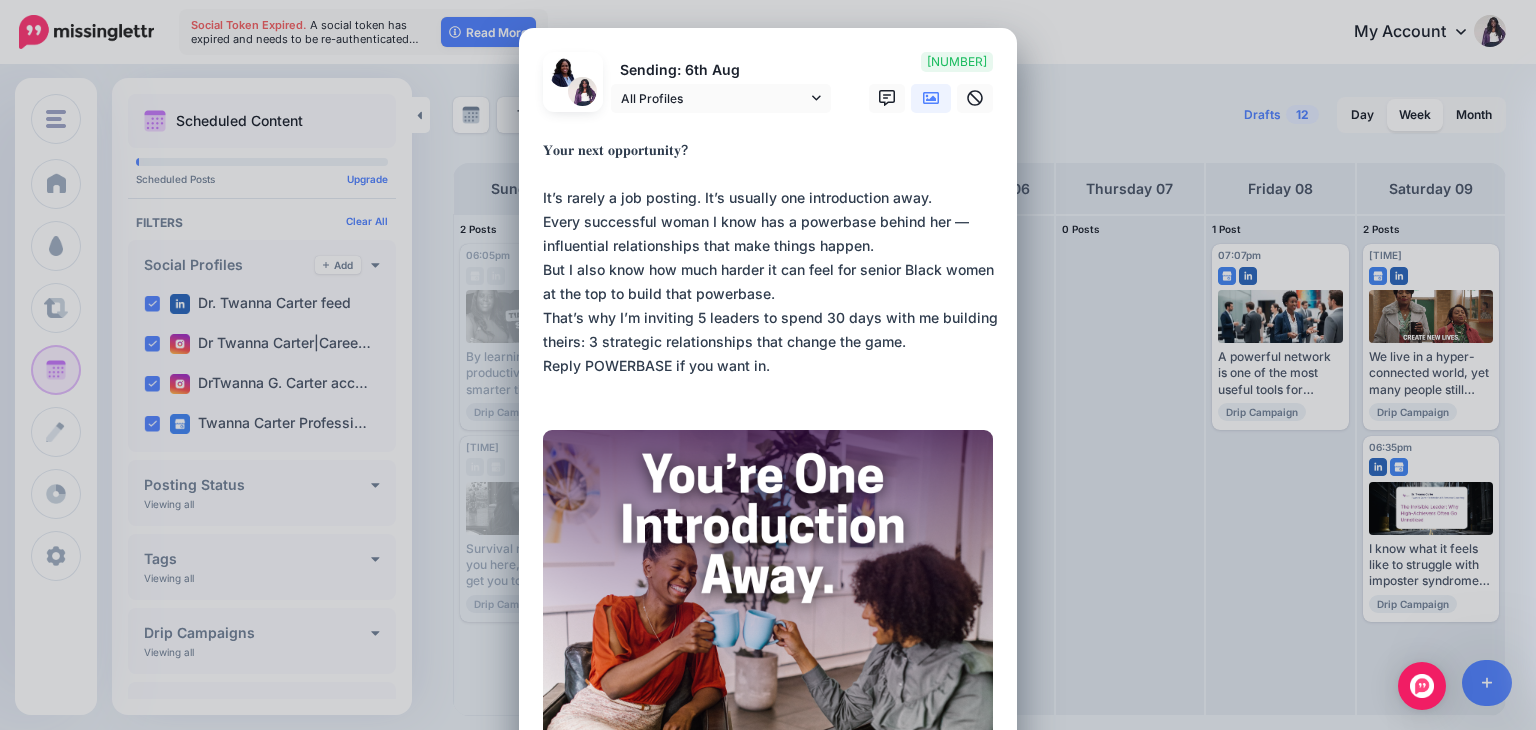 click on "**********" at bounding box center (773, 270) 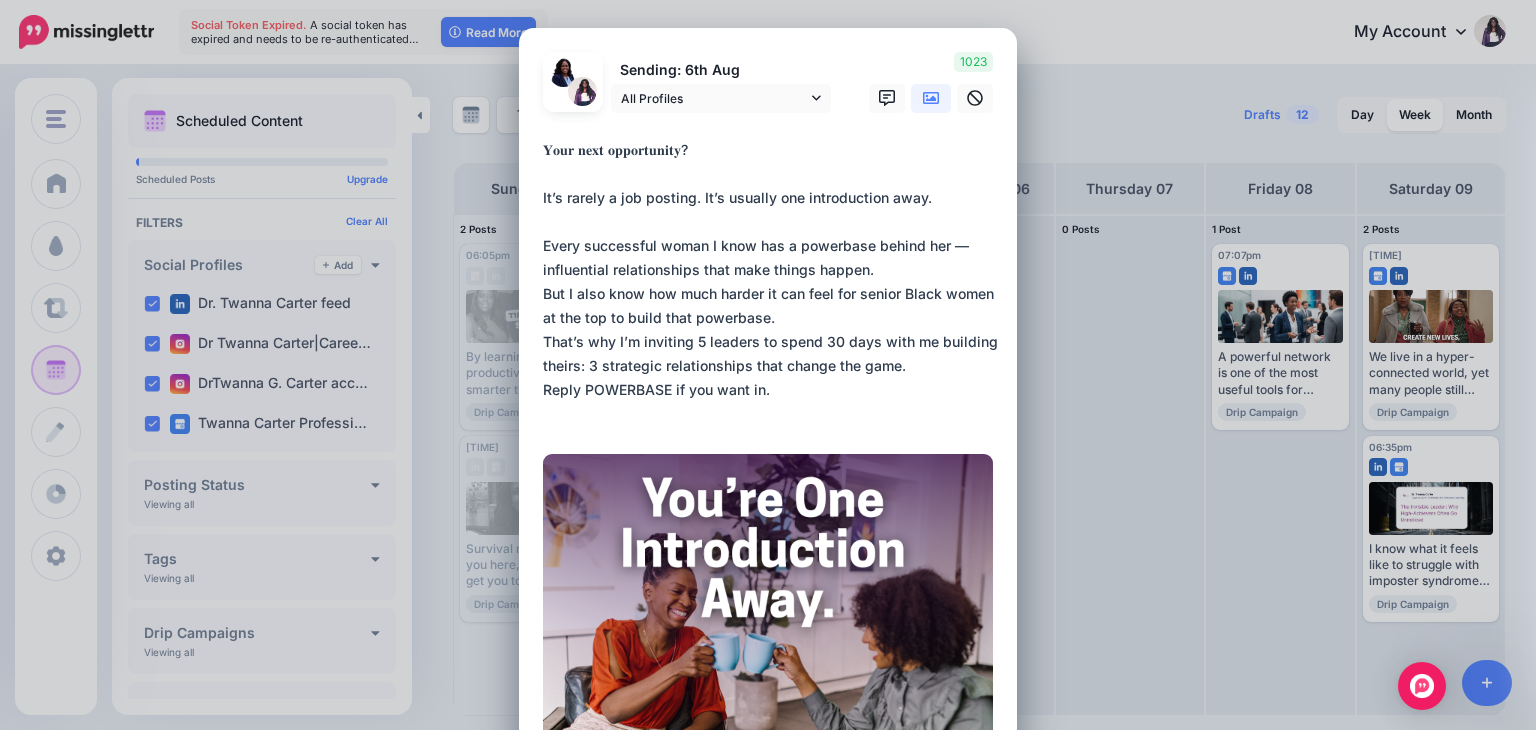 drag, startPoint x: 765, startPoint y: 193, endPoint x: 927, endPoint y: 194, distance: 162.00308 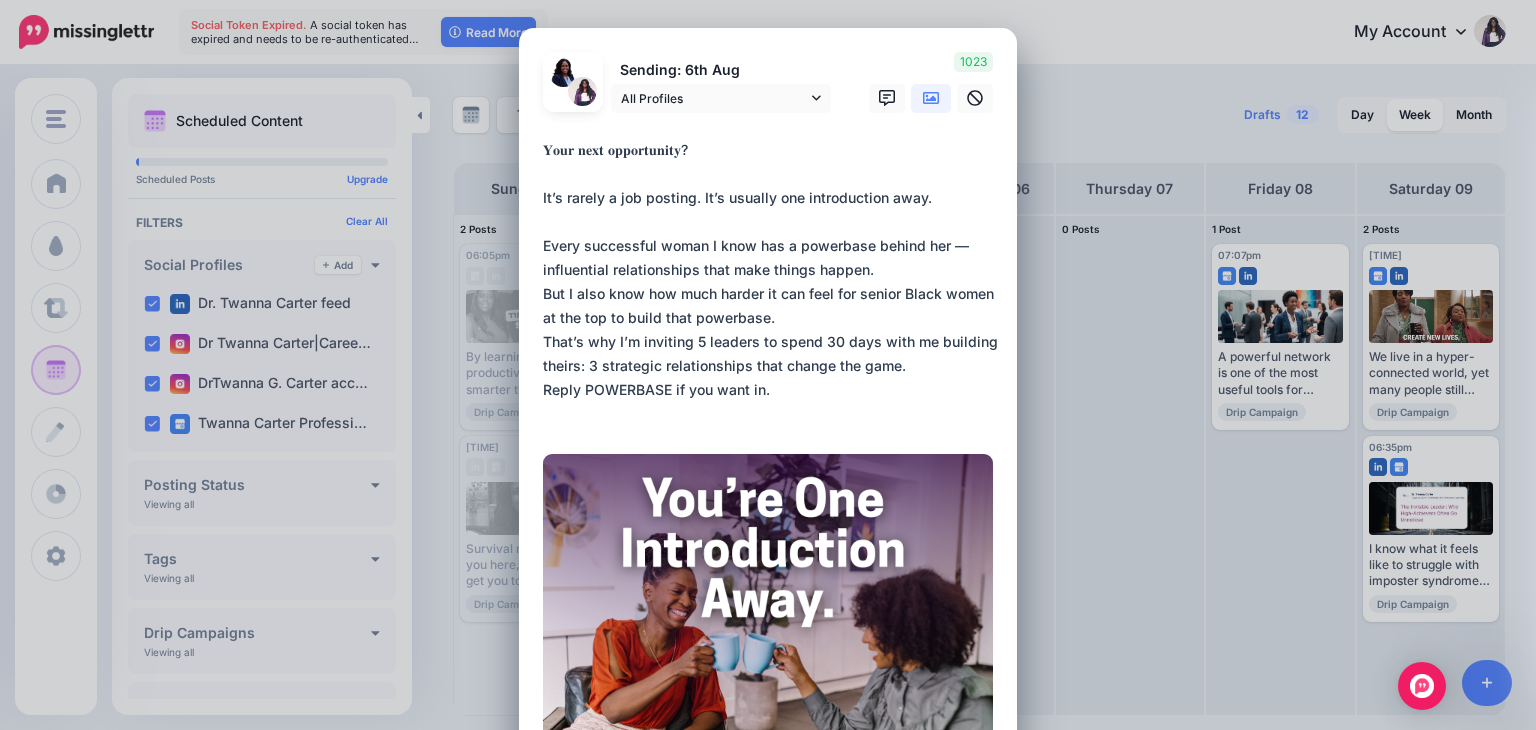click on "**********" at bounding box center (773, 282) 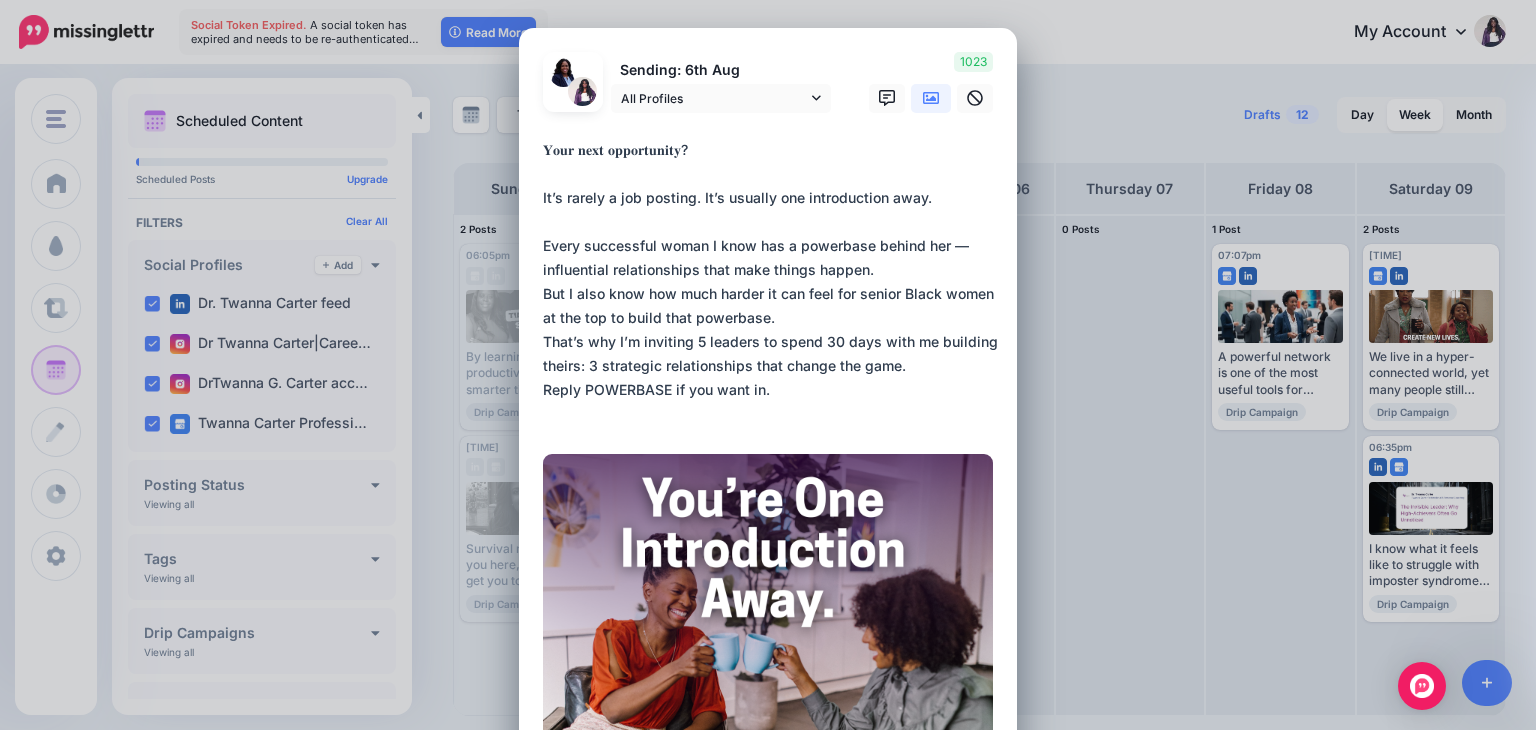 paste on "**********" 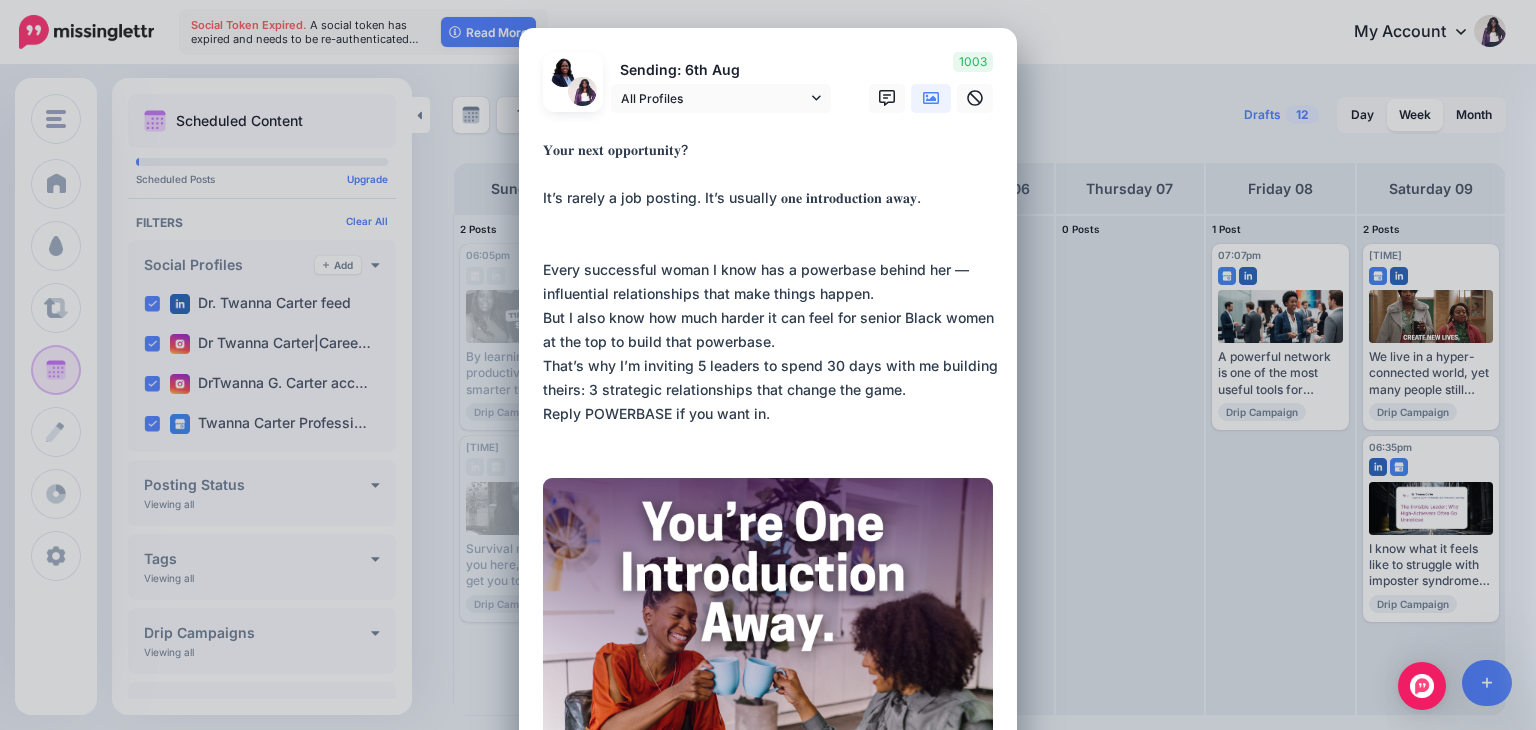 click on "**********" at bounding box center (773, 294) 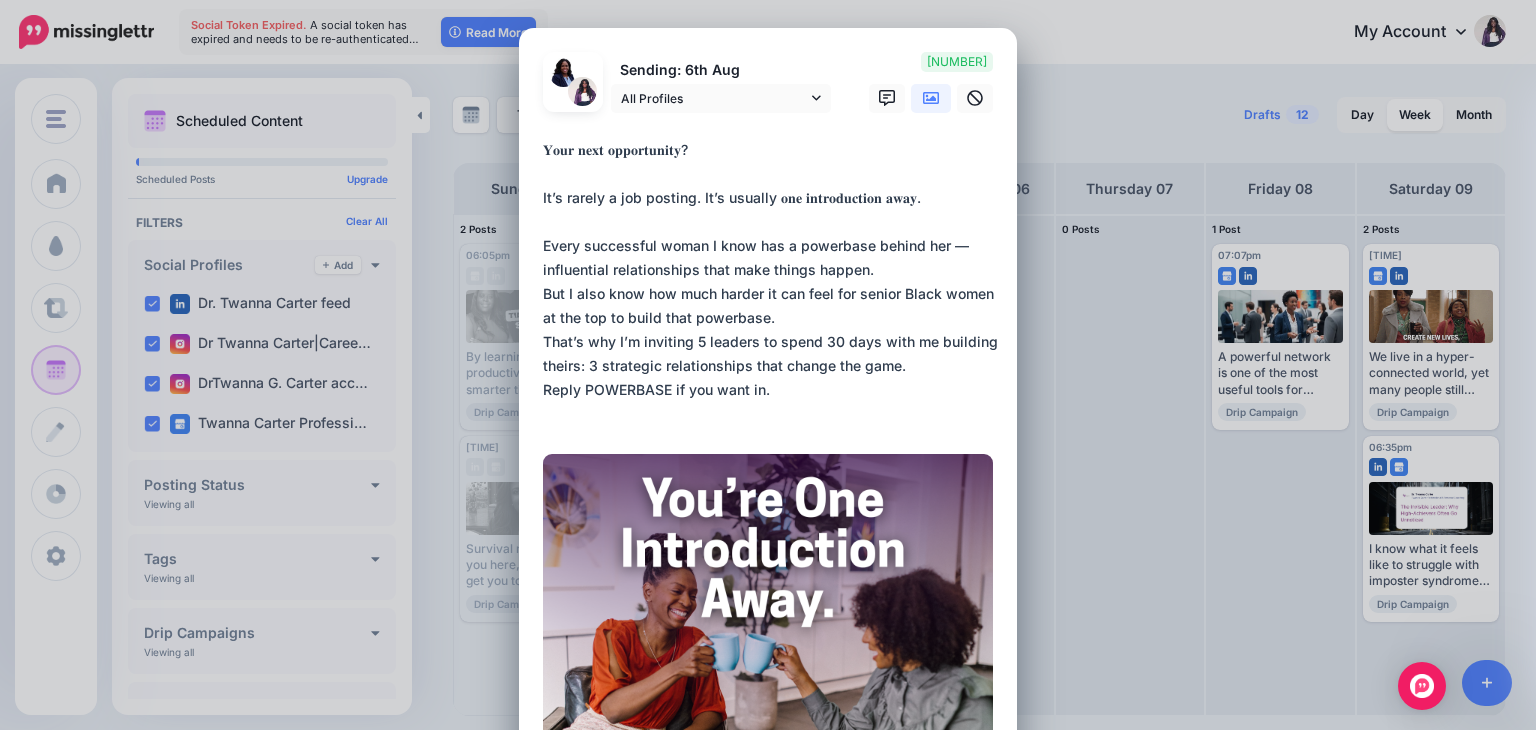 drag, startPoint x: 919, startPoint y: 244, endPoint x: 944, endPoint y: 244, distance: 25 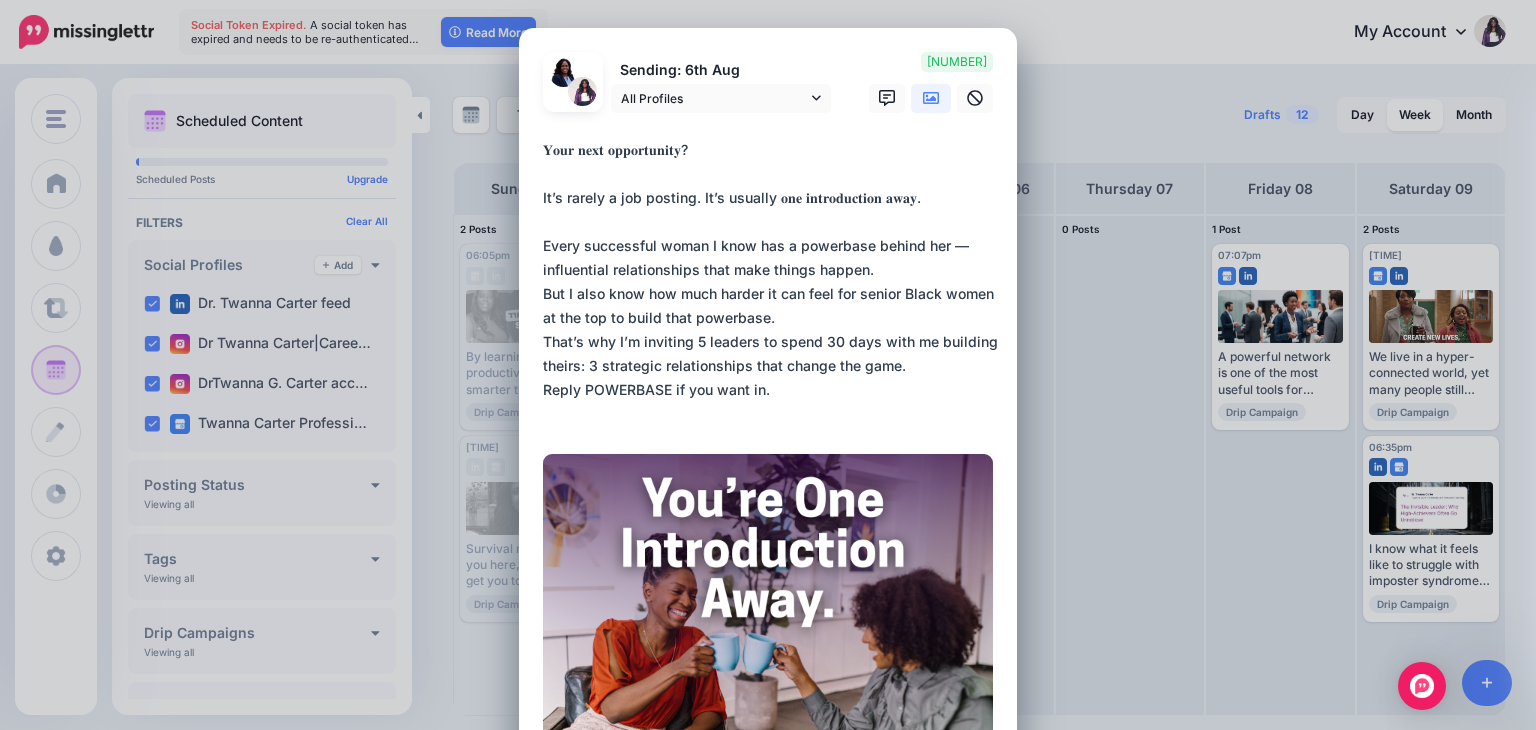 click on "**********" at bounding box center (773, 282) 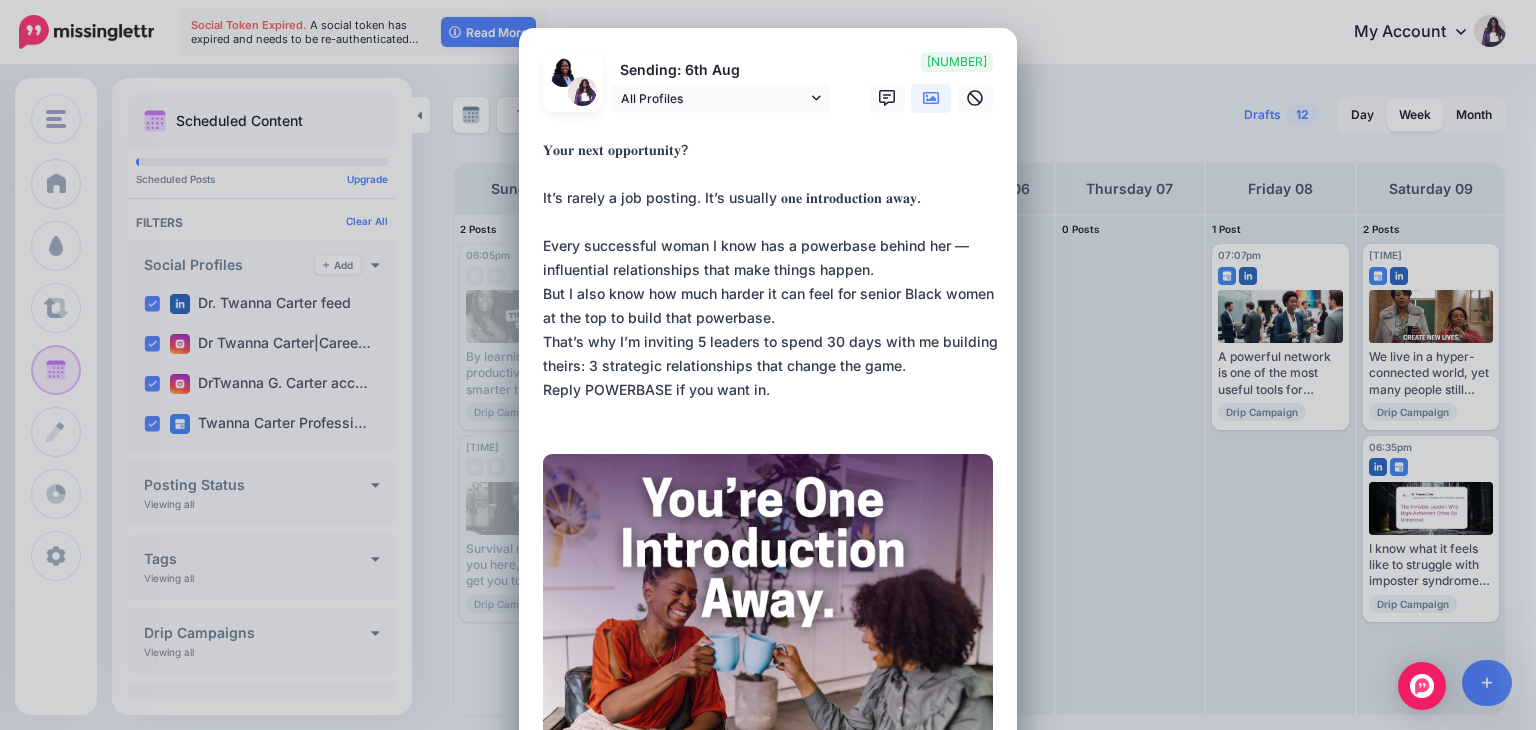paste on "**" 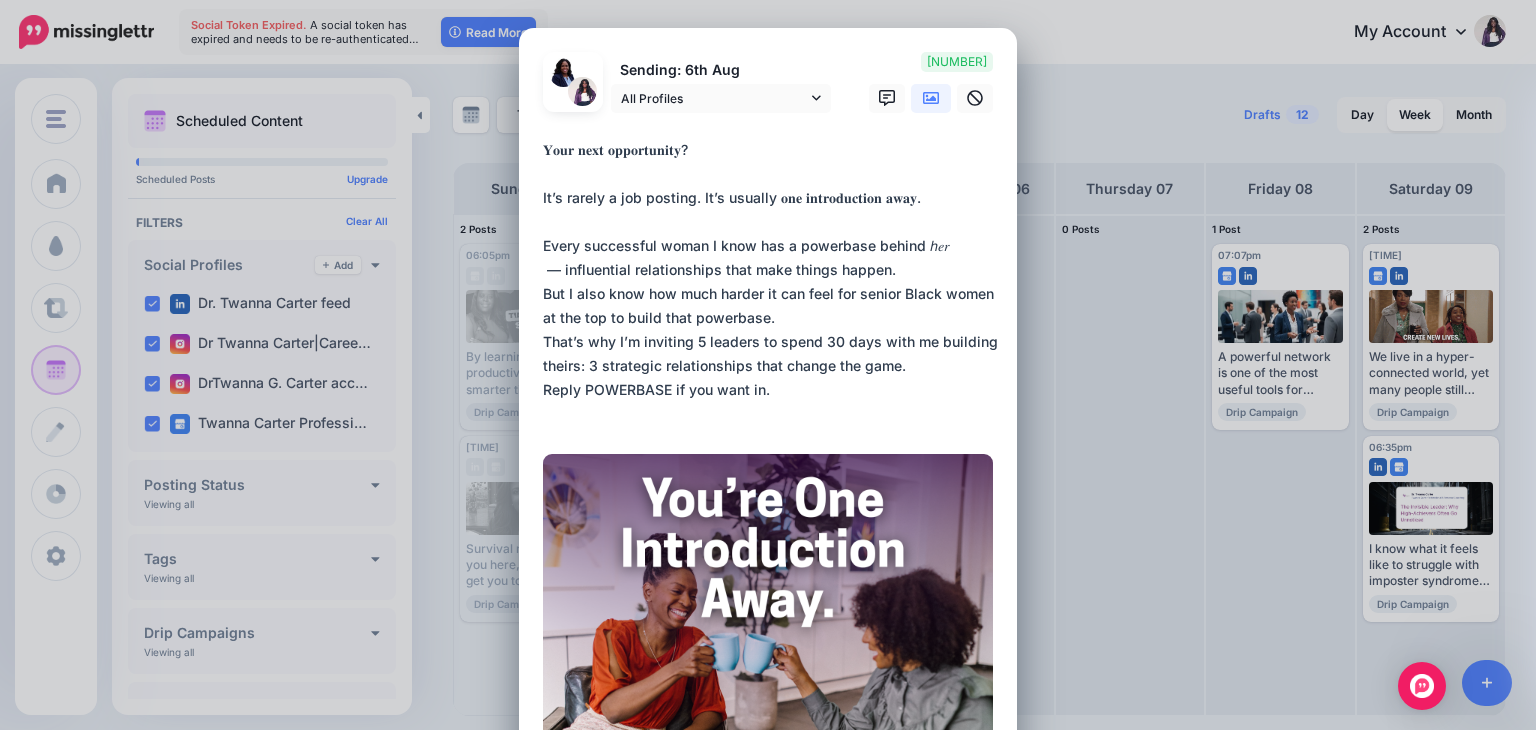 click on "**********" at bounding box center (773, 282) 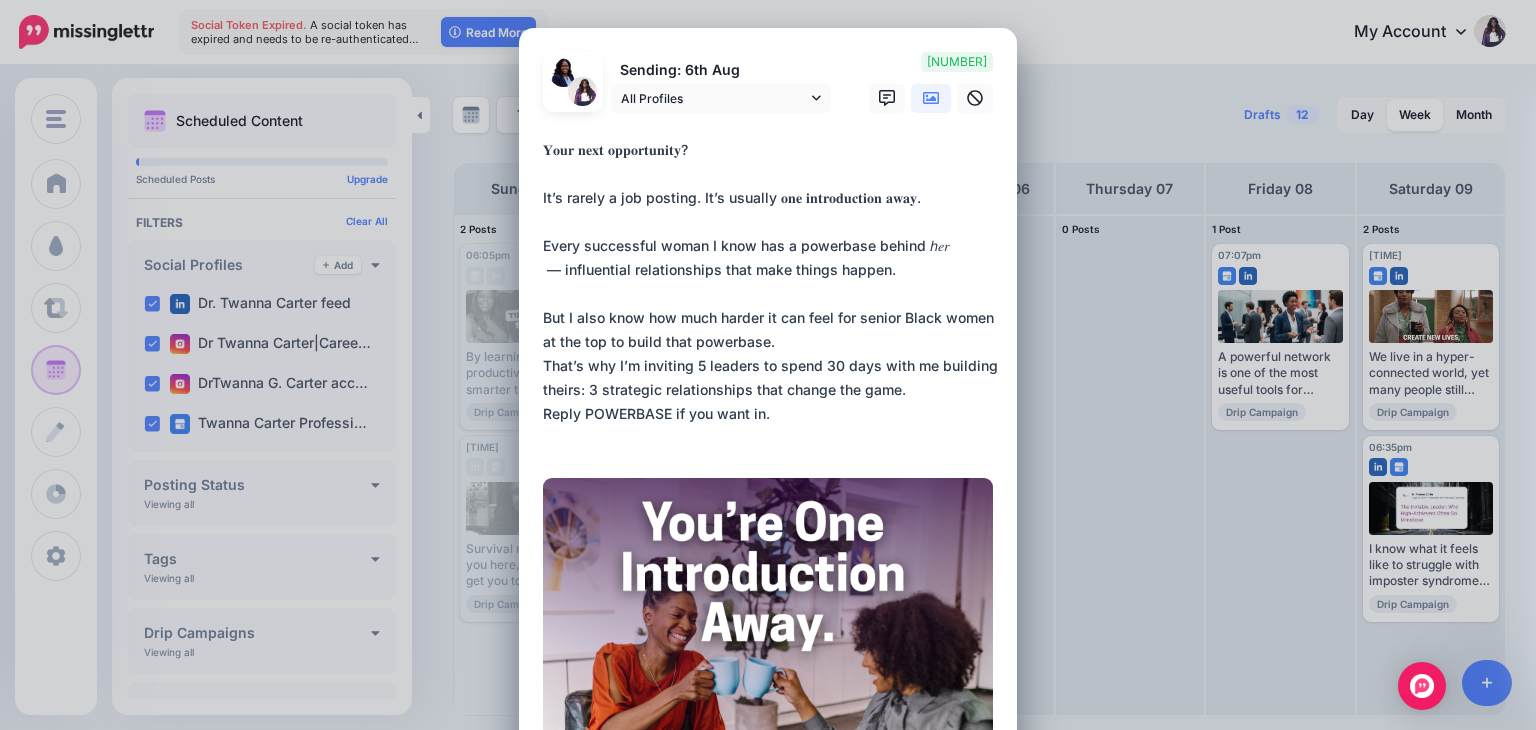 drag, startPoint x: 744, startPoint y: 267, endPoint x: 887, endPoint y: 265, distance: 143.01399 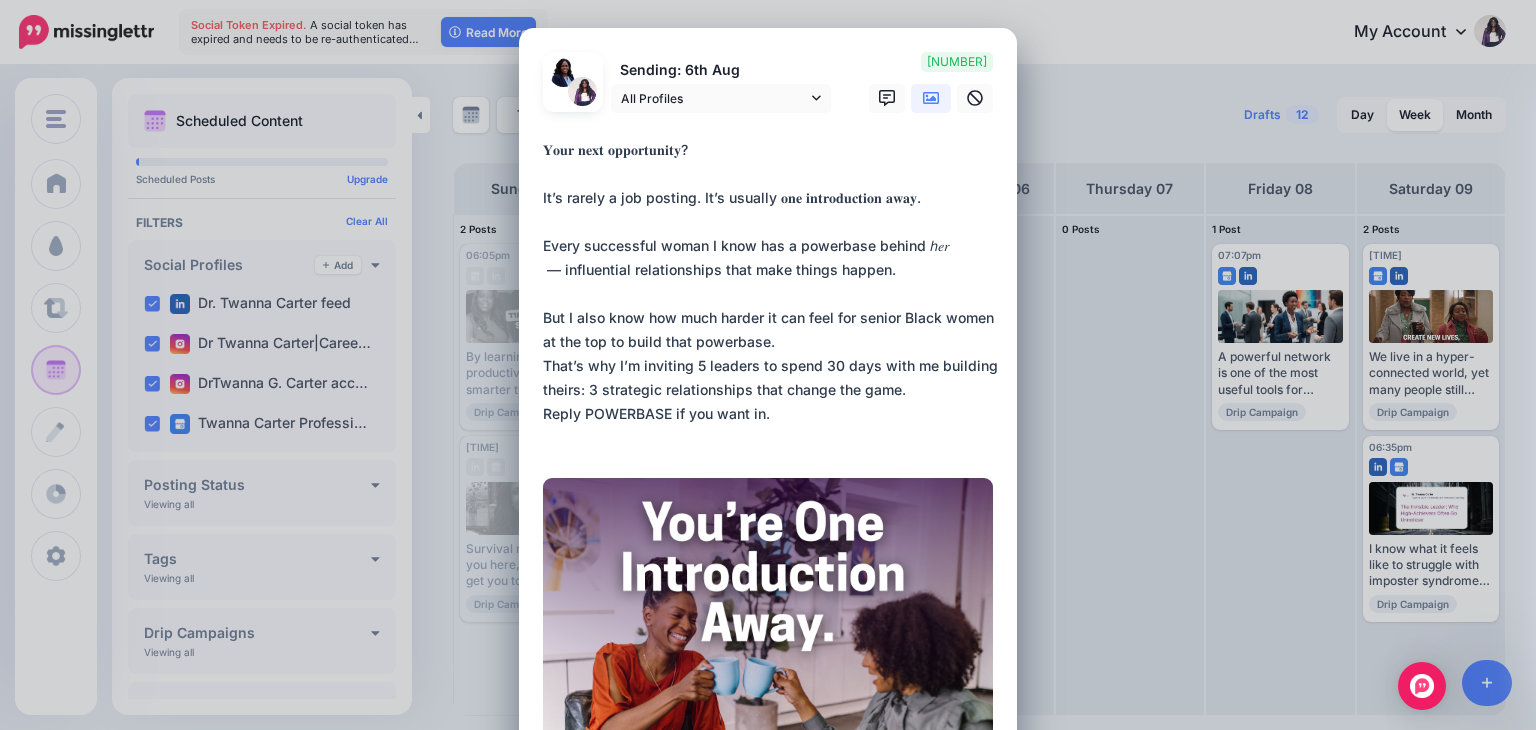 click on "**********" at bounding box center (773, 294) 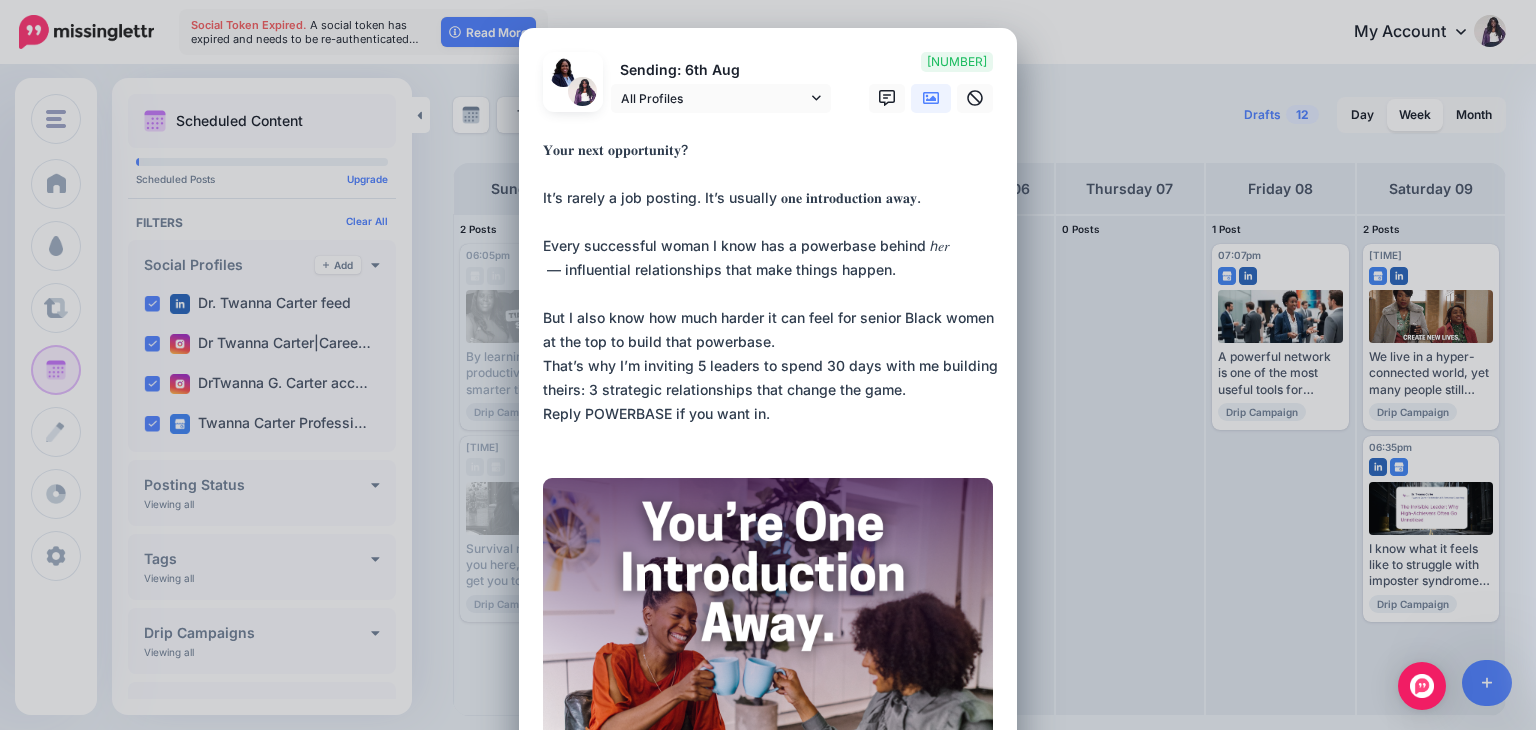 paste on "**********" 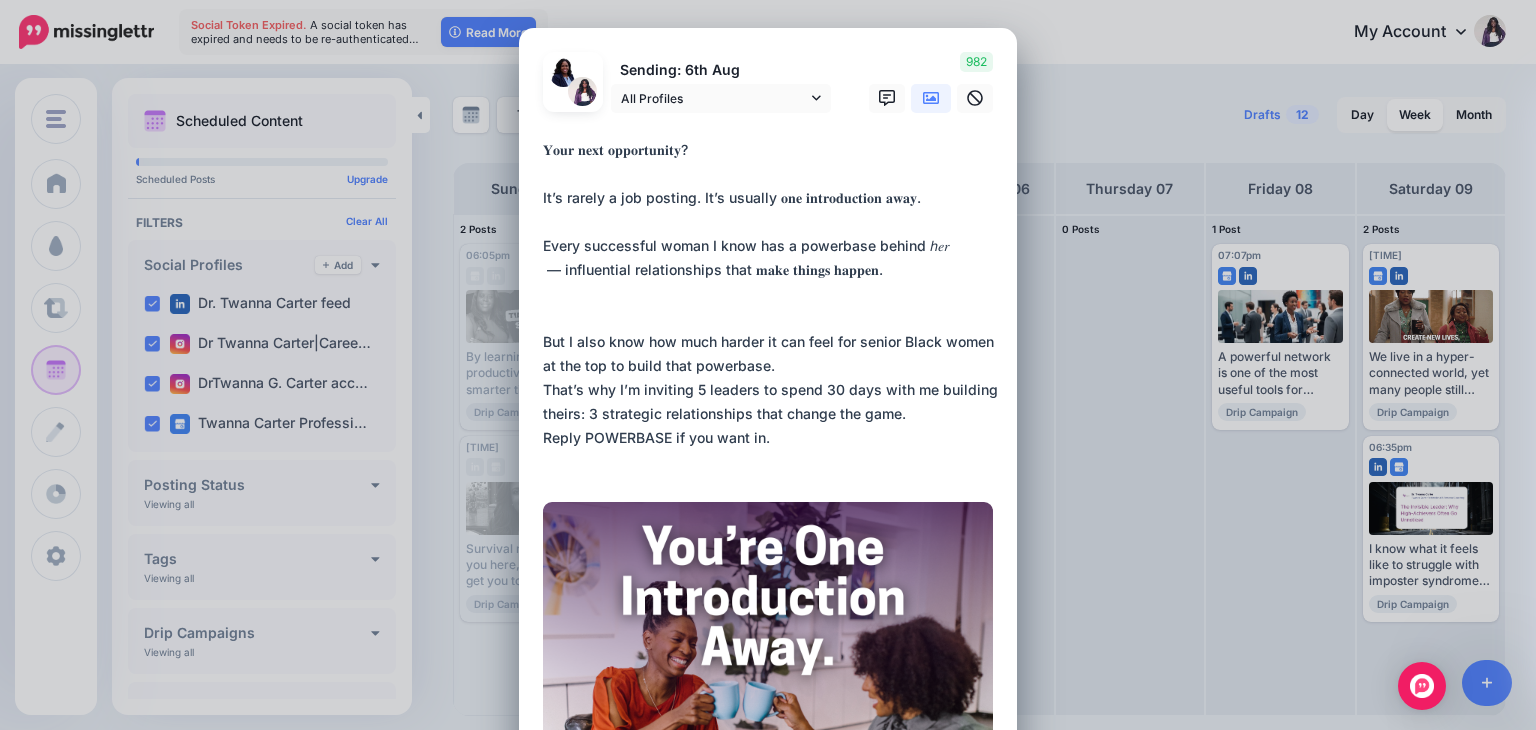 click on "**********" at bounding box center [773, 306] 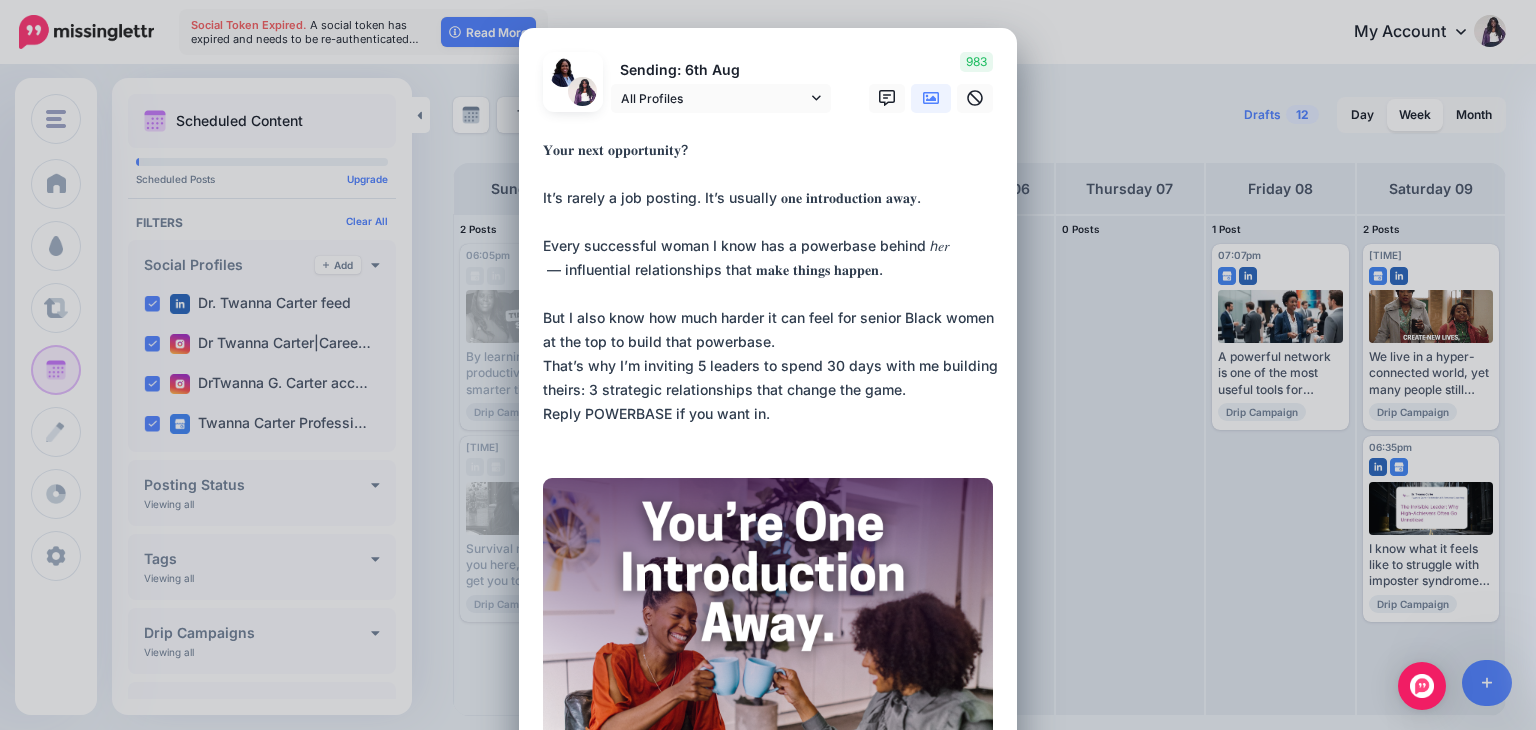 click on "**********" at bounding box center (773, 294) 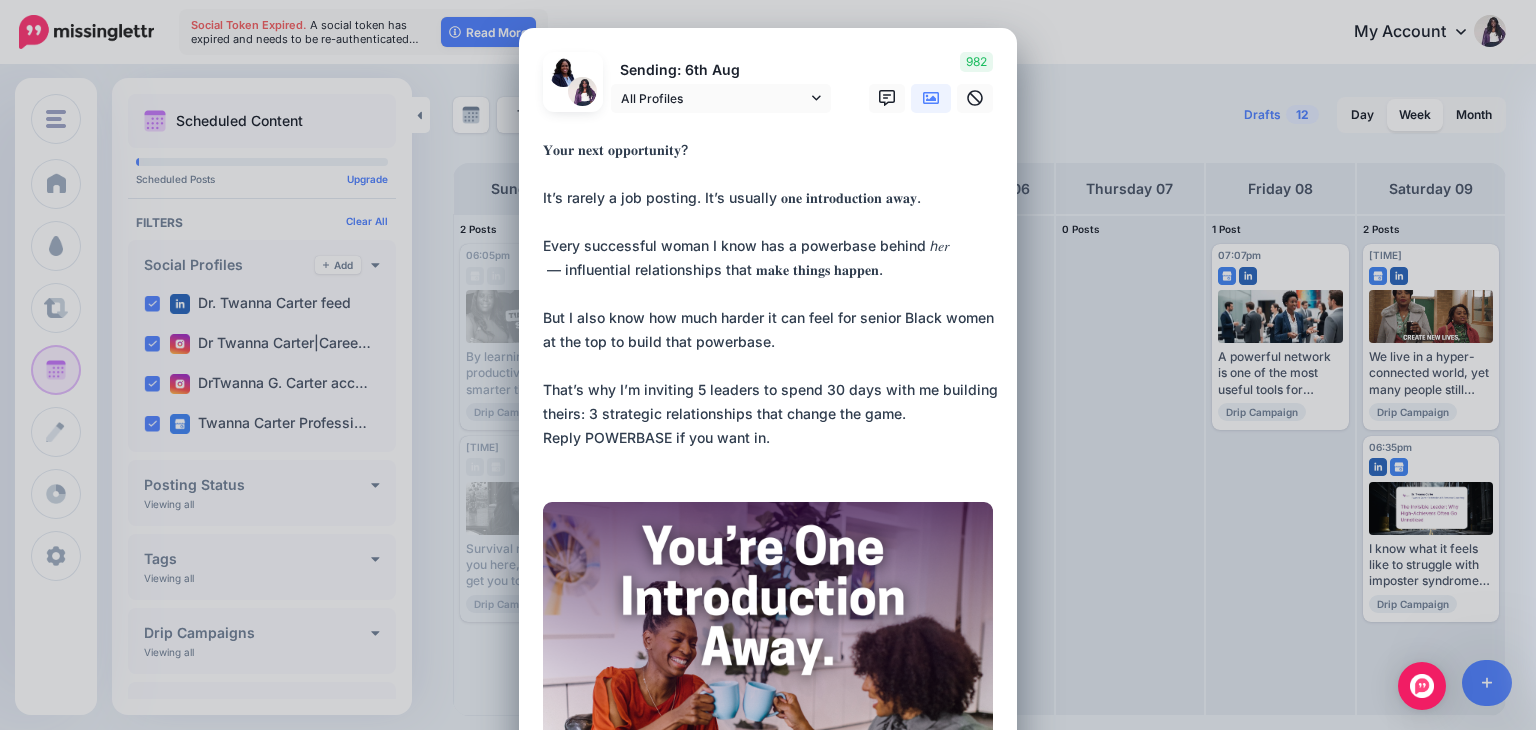 drag, startPoint x: 686, startPoint y: 338, endPoint x: 772, endPoint y: 332, distance: 86.209045 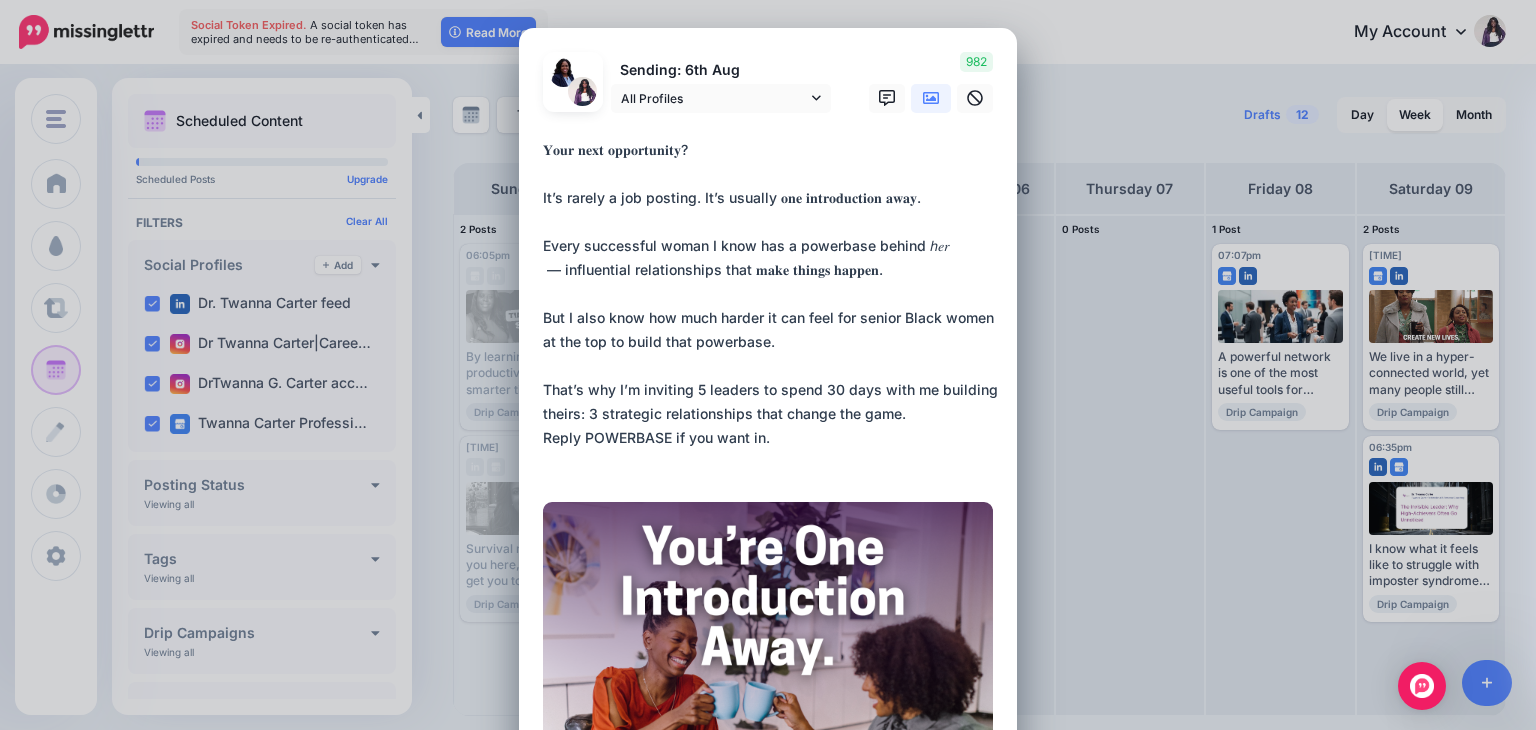 click on "**********" at bounding box center [773, 306] 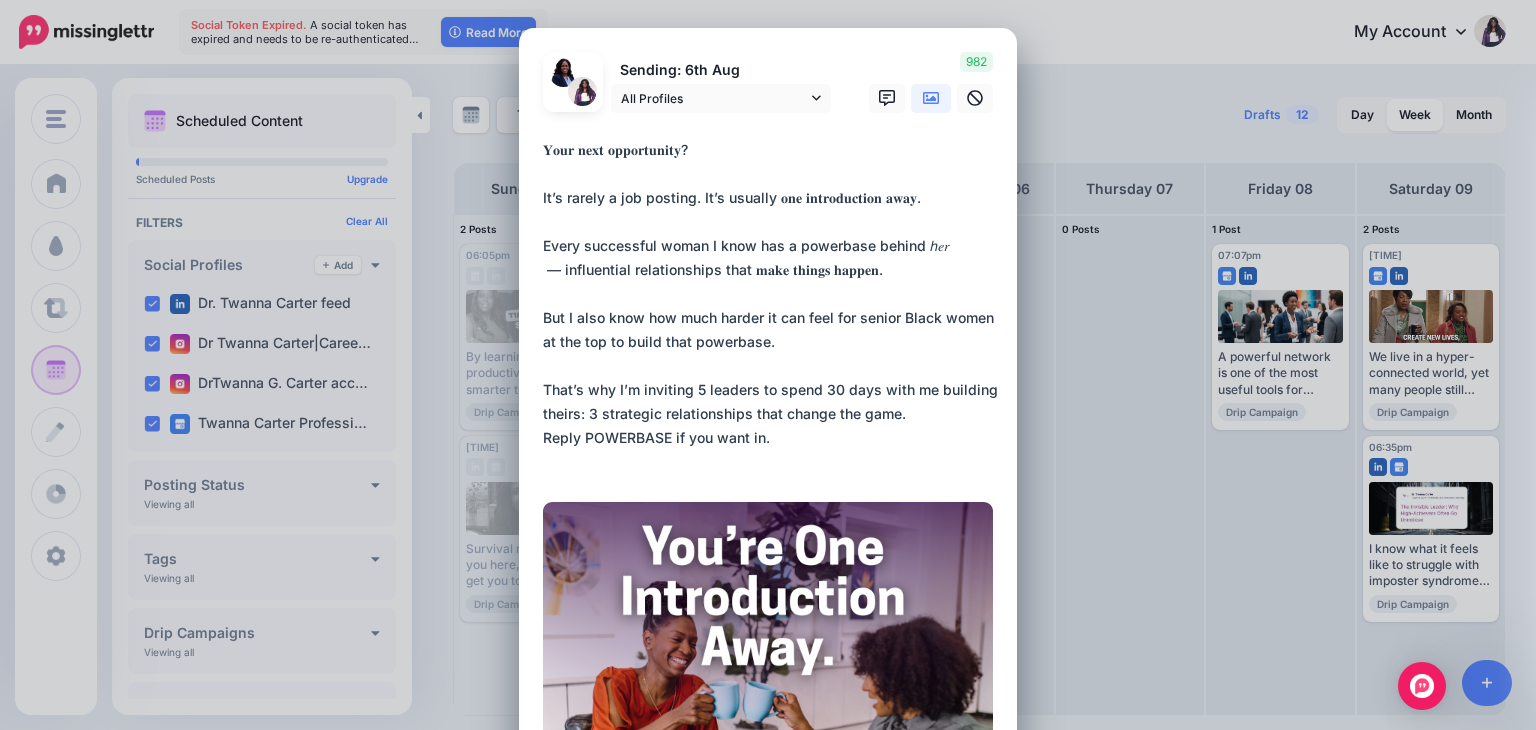 paste on "*********" 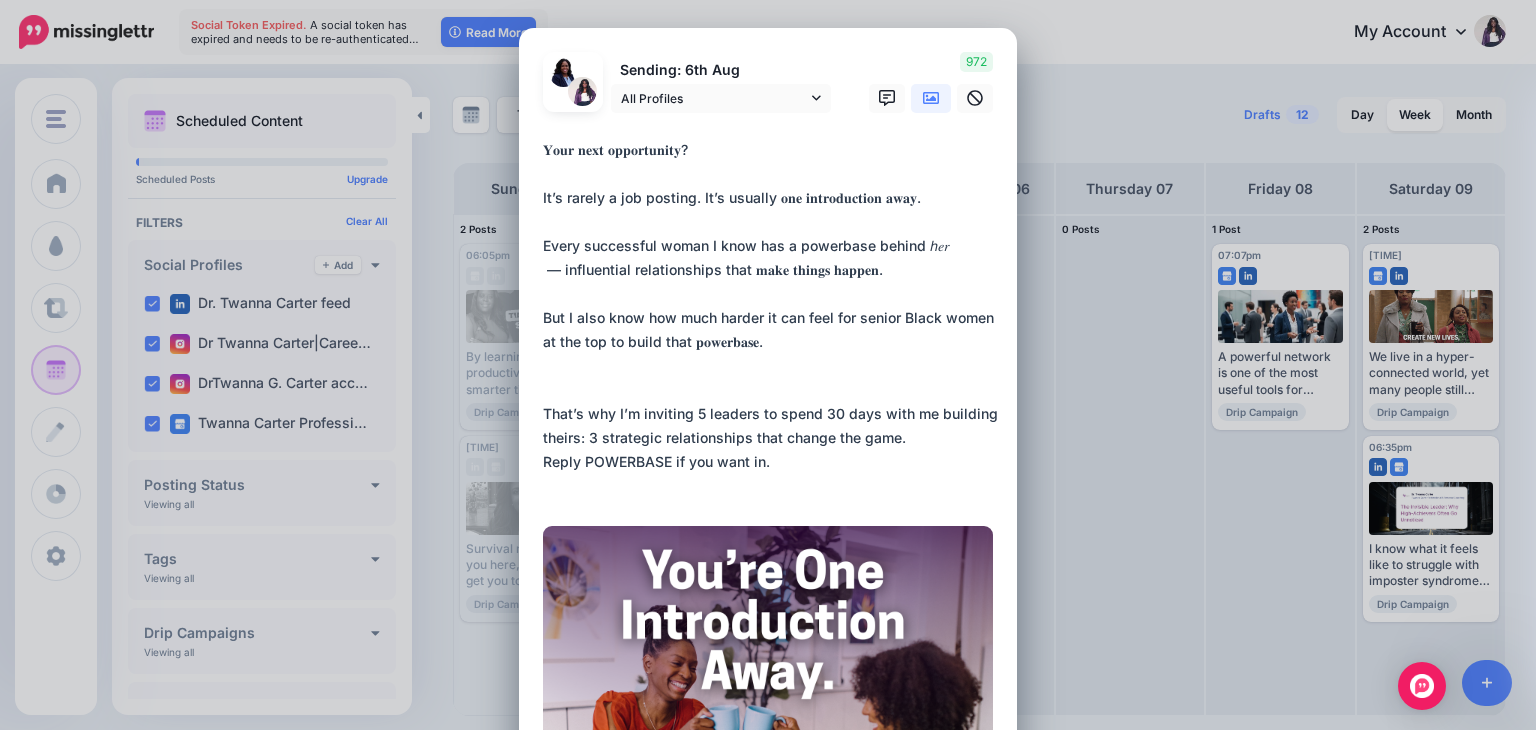 click on "**********" at bounding box center [773, 318] 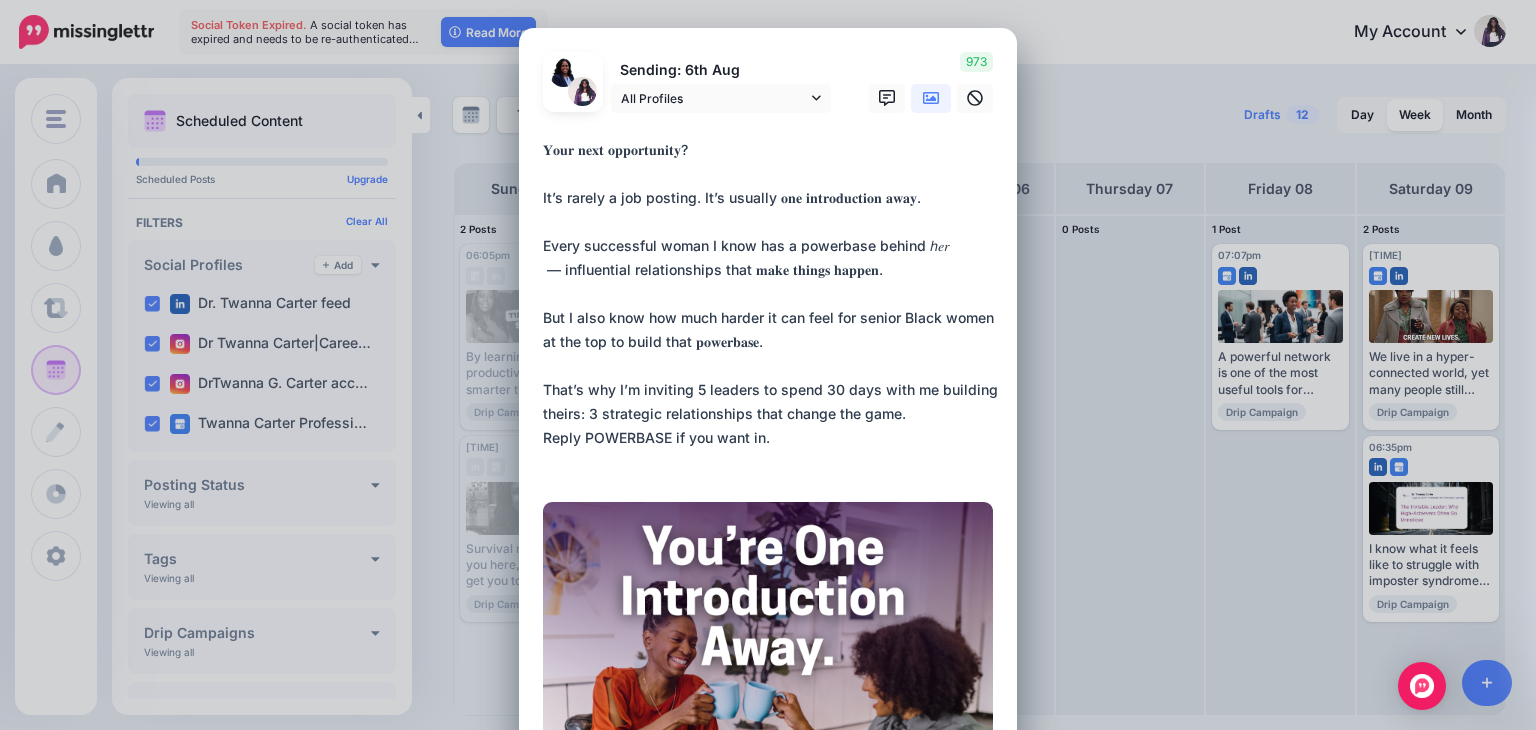 click on "**********" at bounding box center [773, 306] 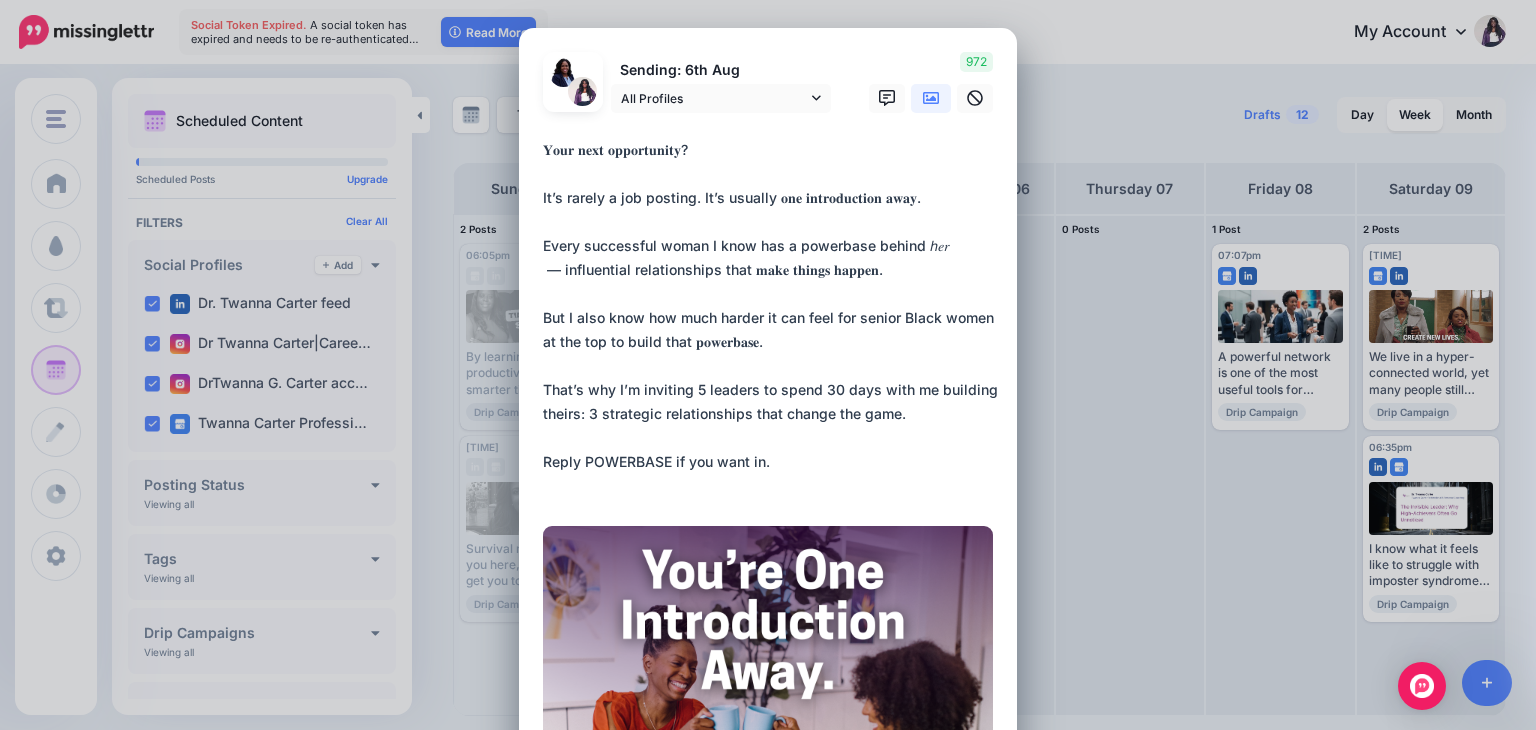 drag, startPoint x: 580, startPoint y: 460, endPoint x: 661, endPoint y: 466, distance: 81.22192 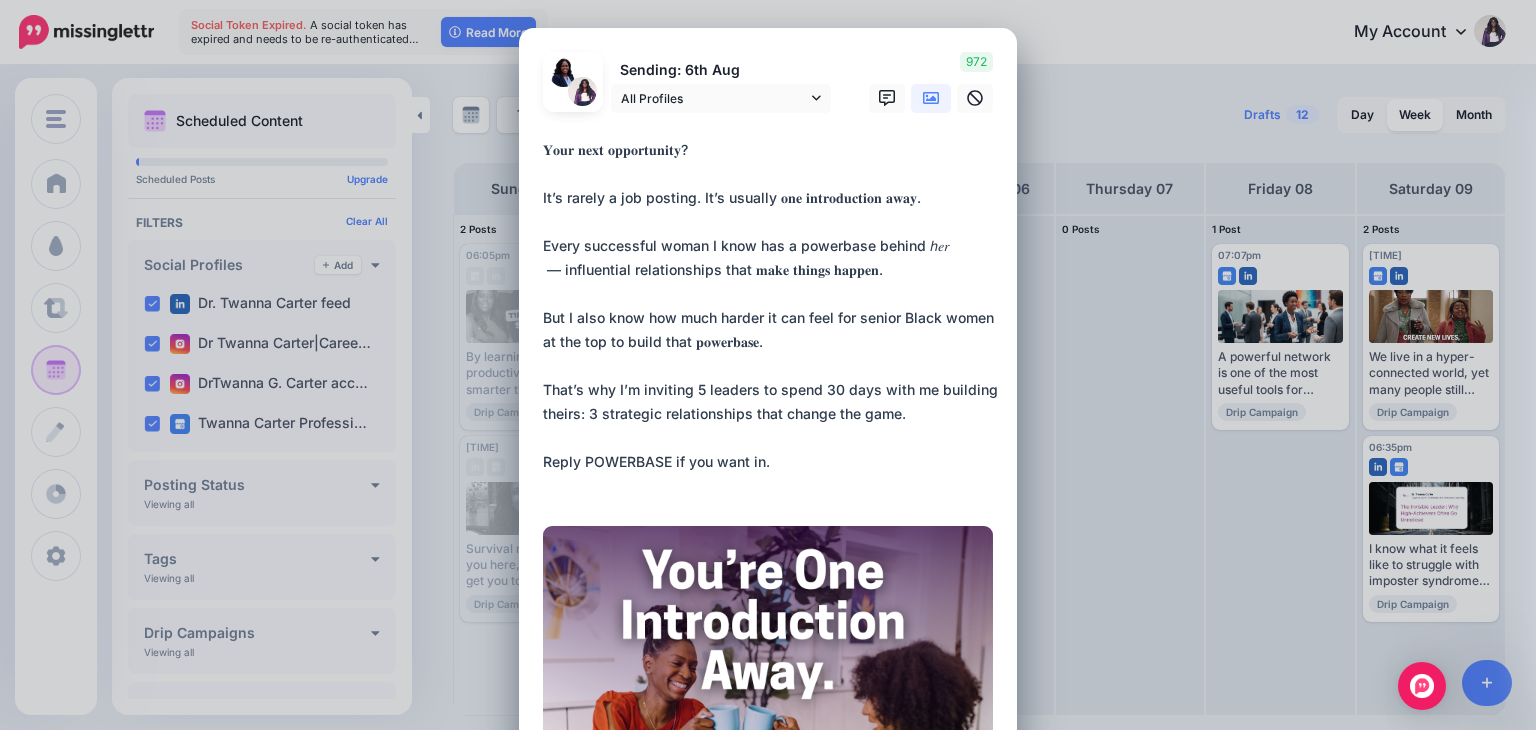 click on "**********" at bounding box center [773, 318] 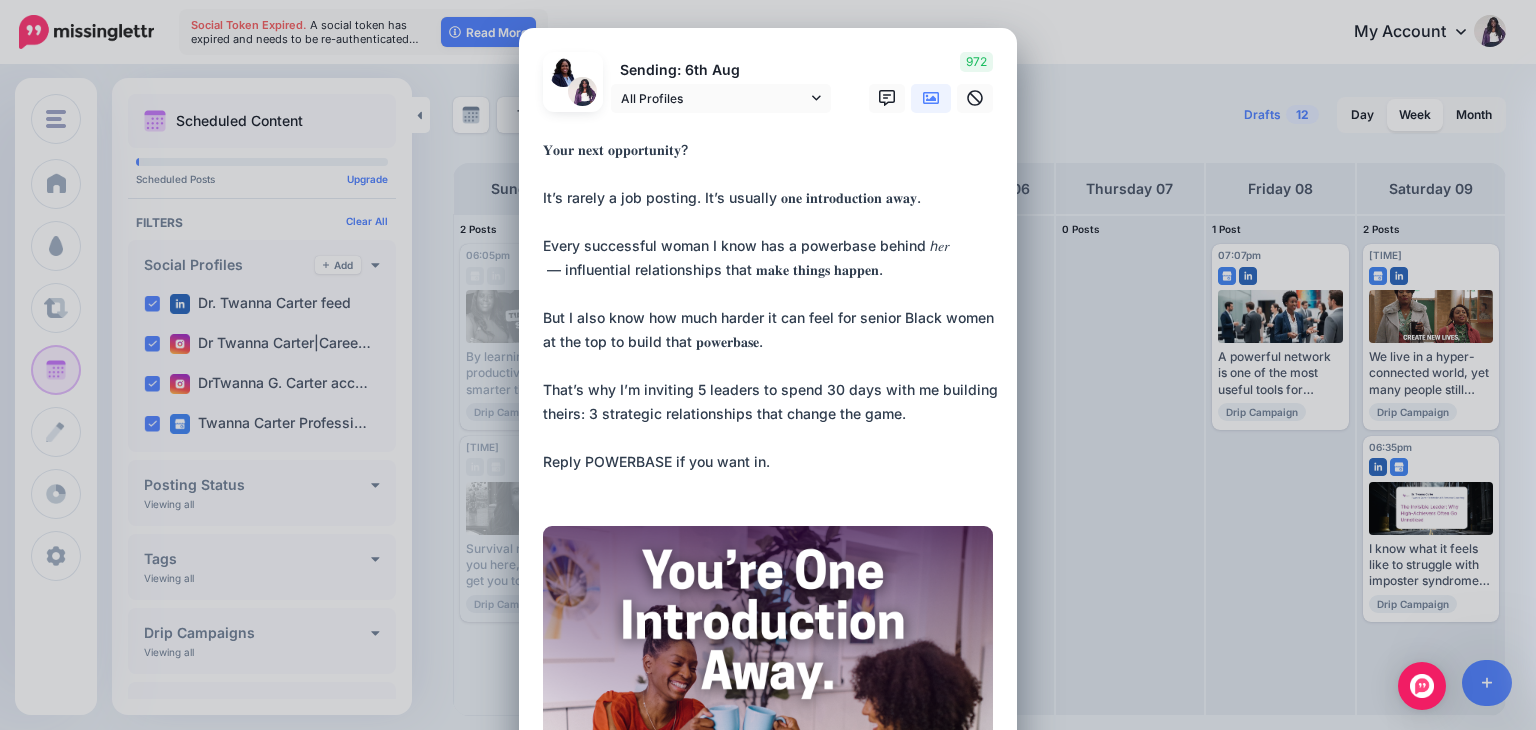 paste on "*********" 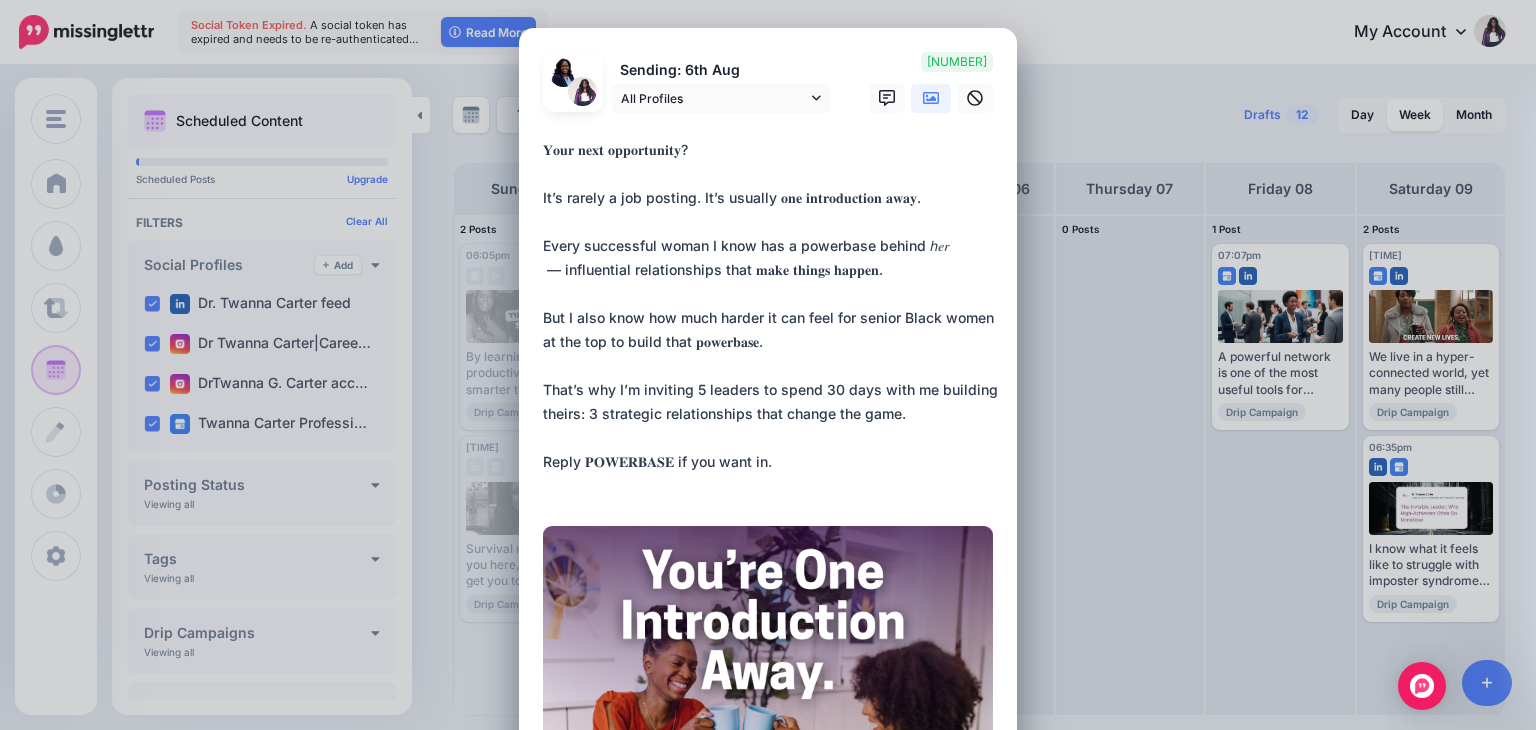 click on "**********" at bounding box center [773, 318] 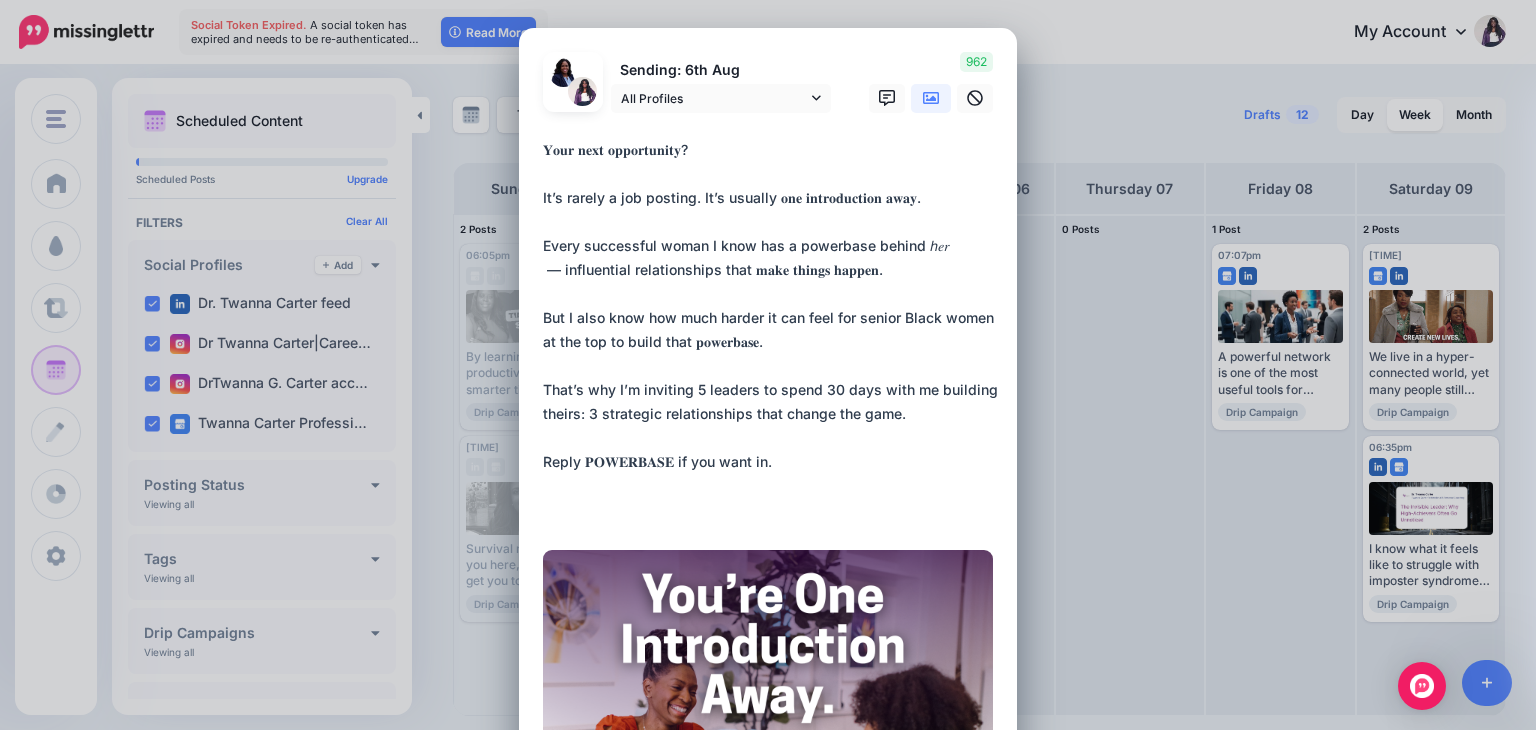 paste on "**********" 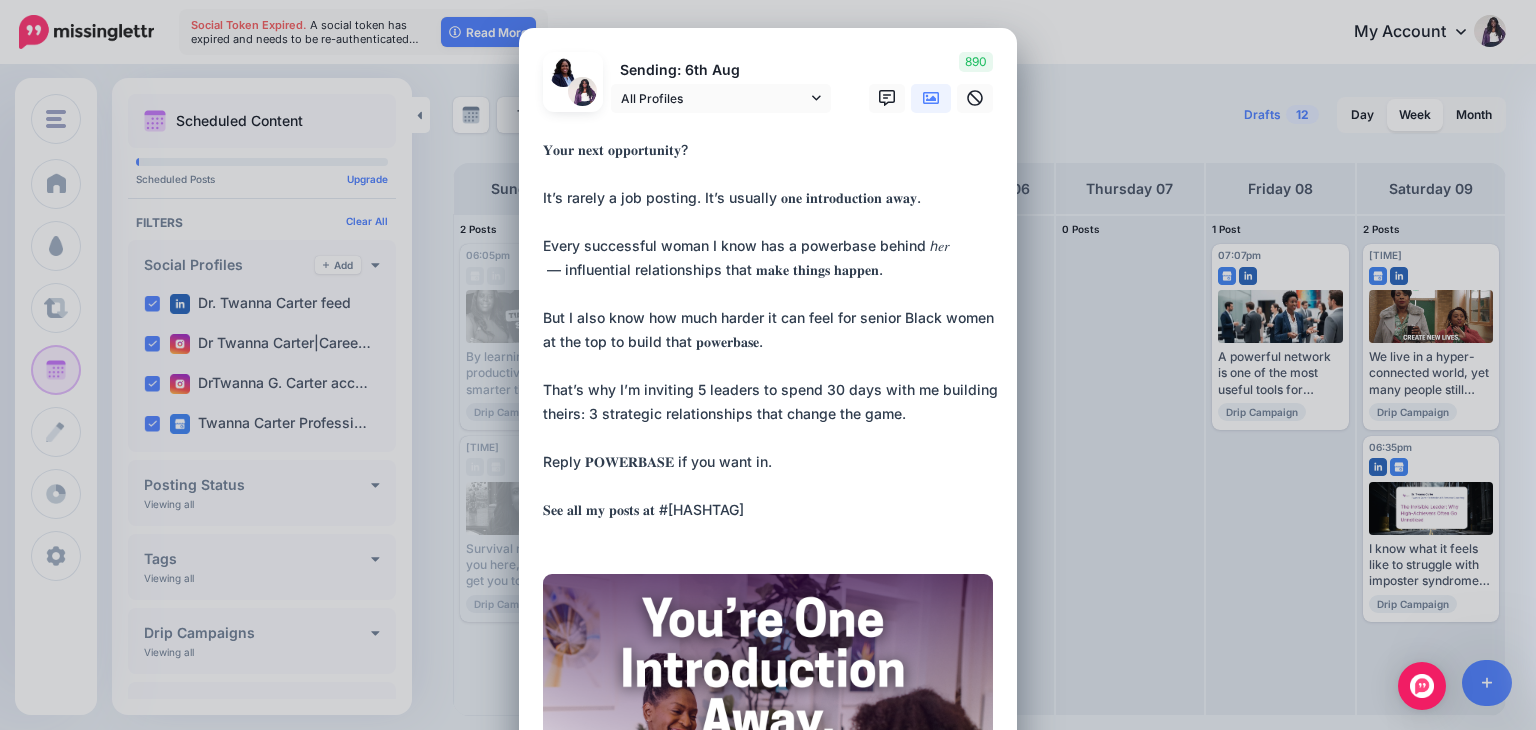 click on "**********" at bounding box center (773, 342) 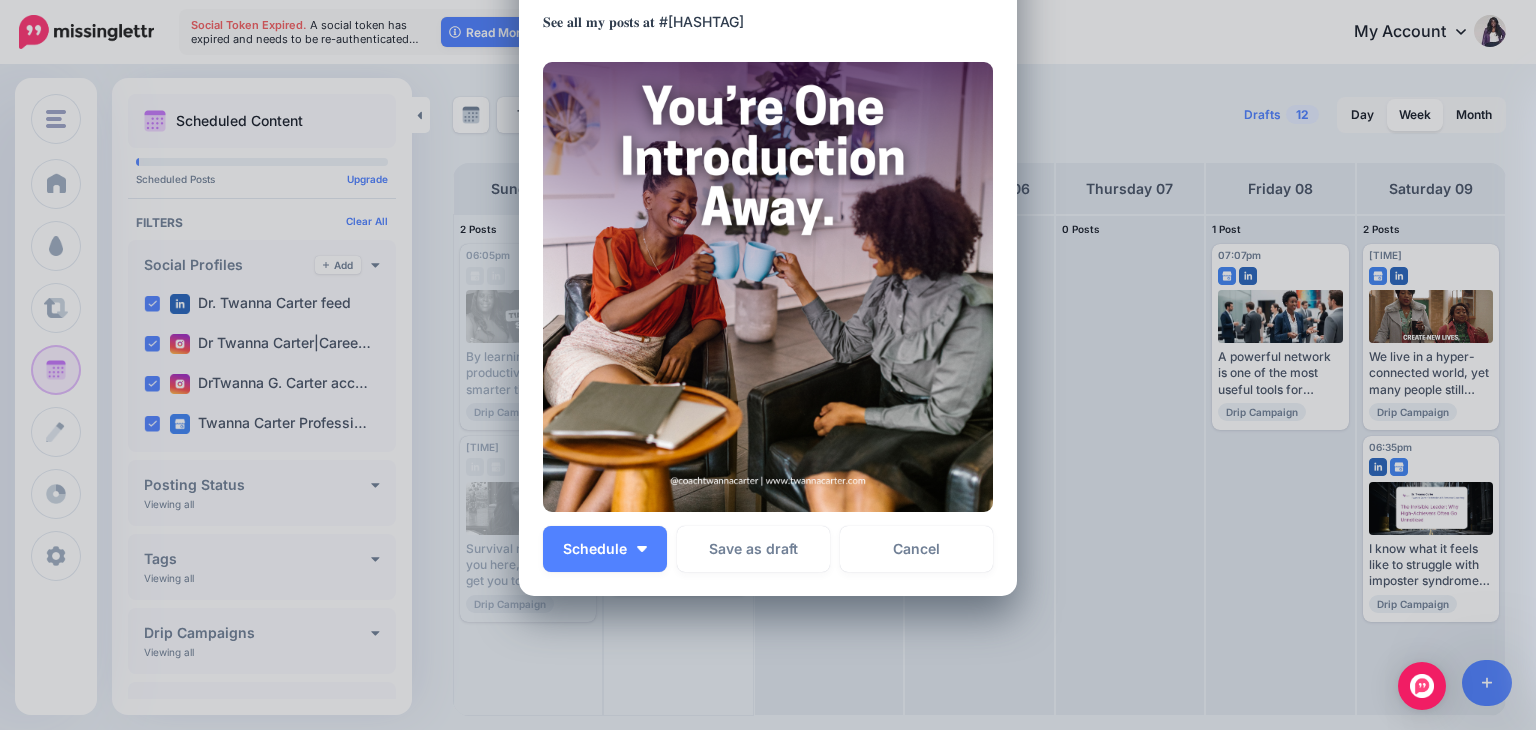 scroll, scrollTop: 488, scrollLeft: 0, axis: vertical 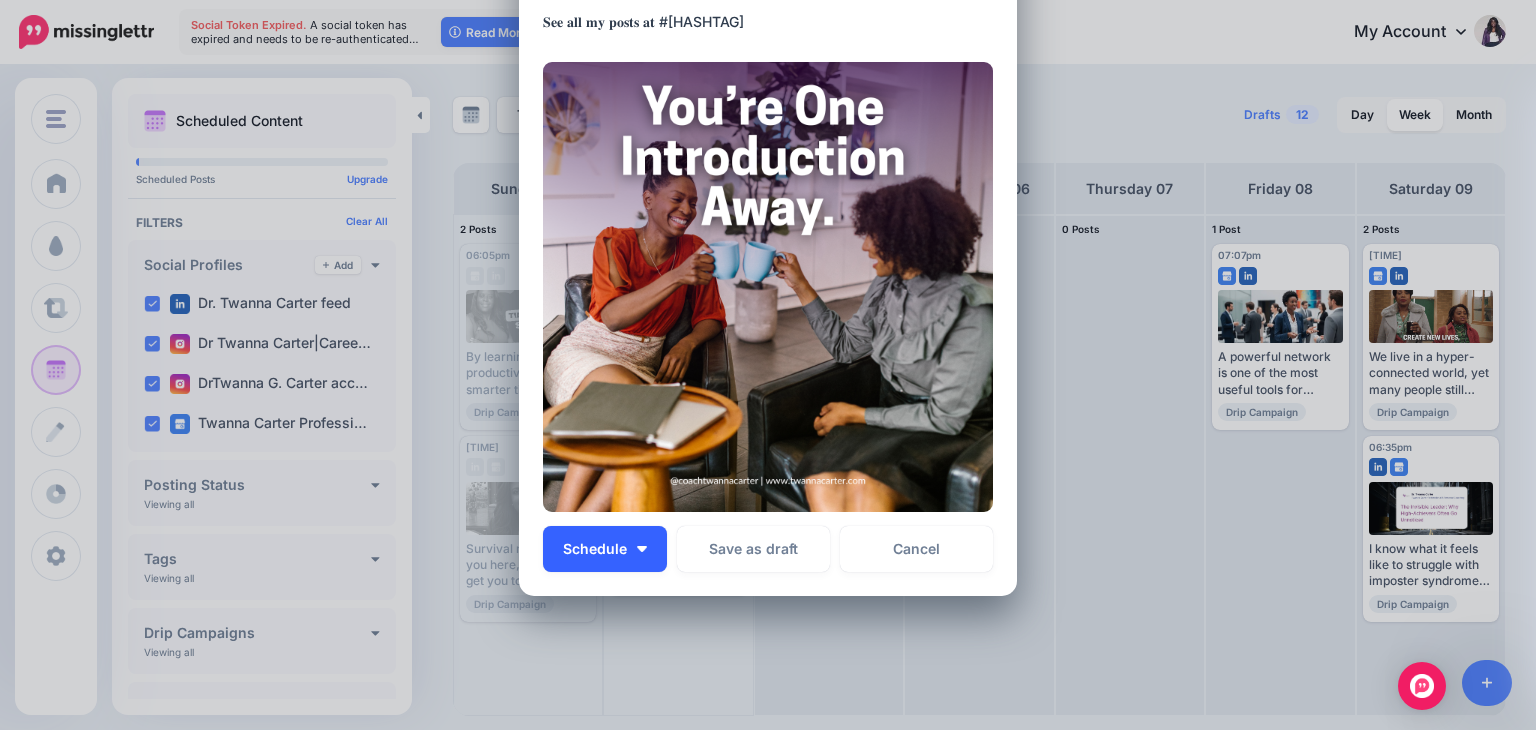 type on "**********" 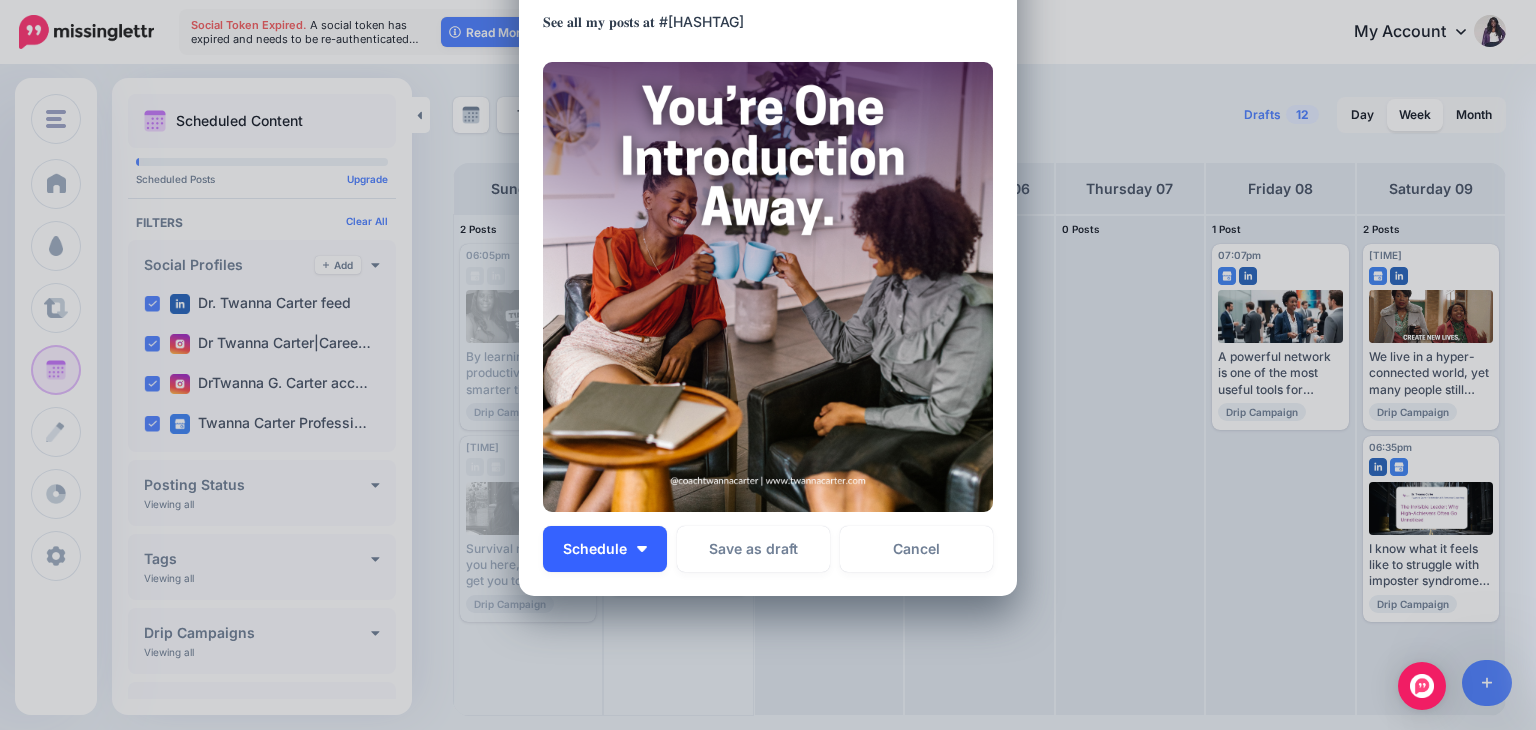 click on "Schedule" at bounding box center (605, 549) 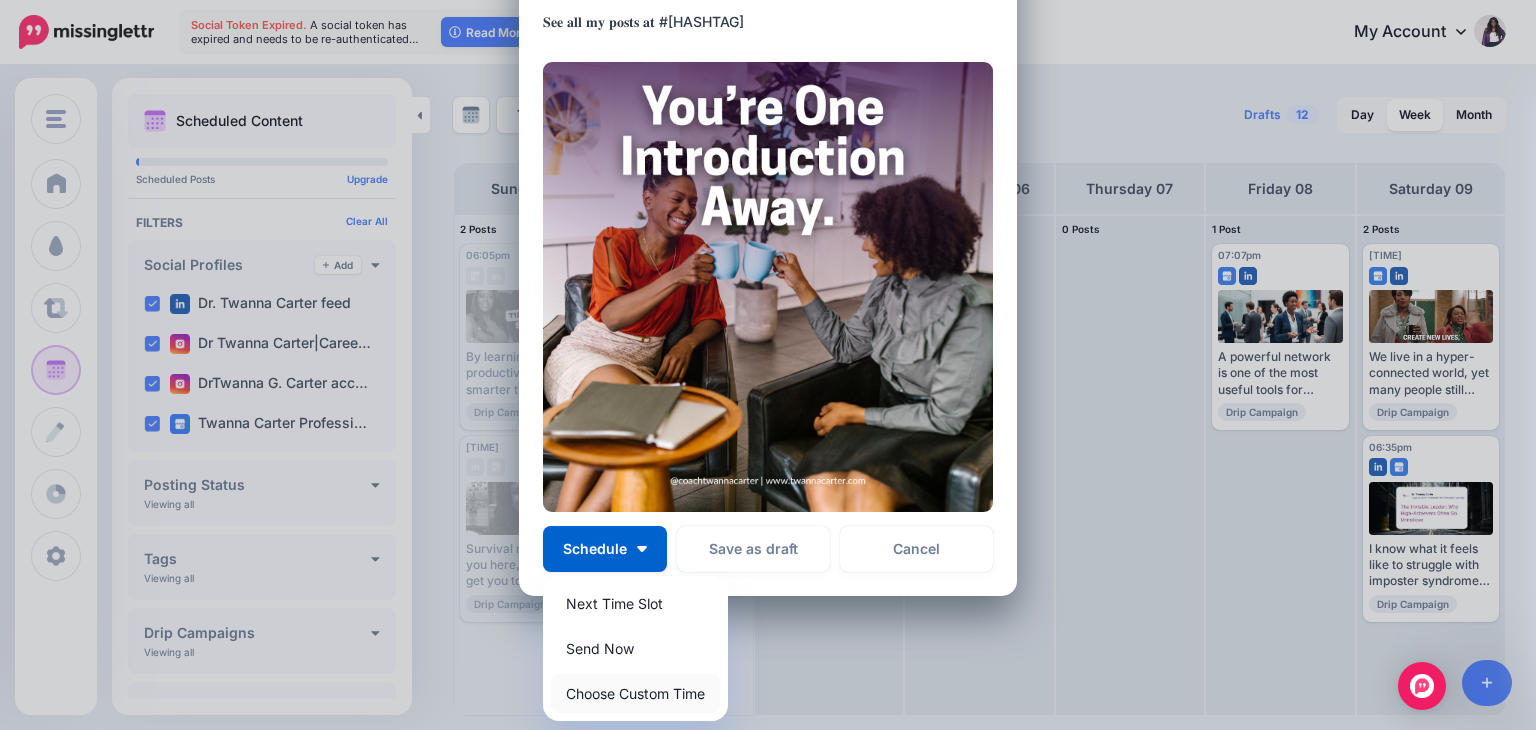 click on "Choose Custom Time" at bounding box center [635, 693] 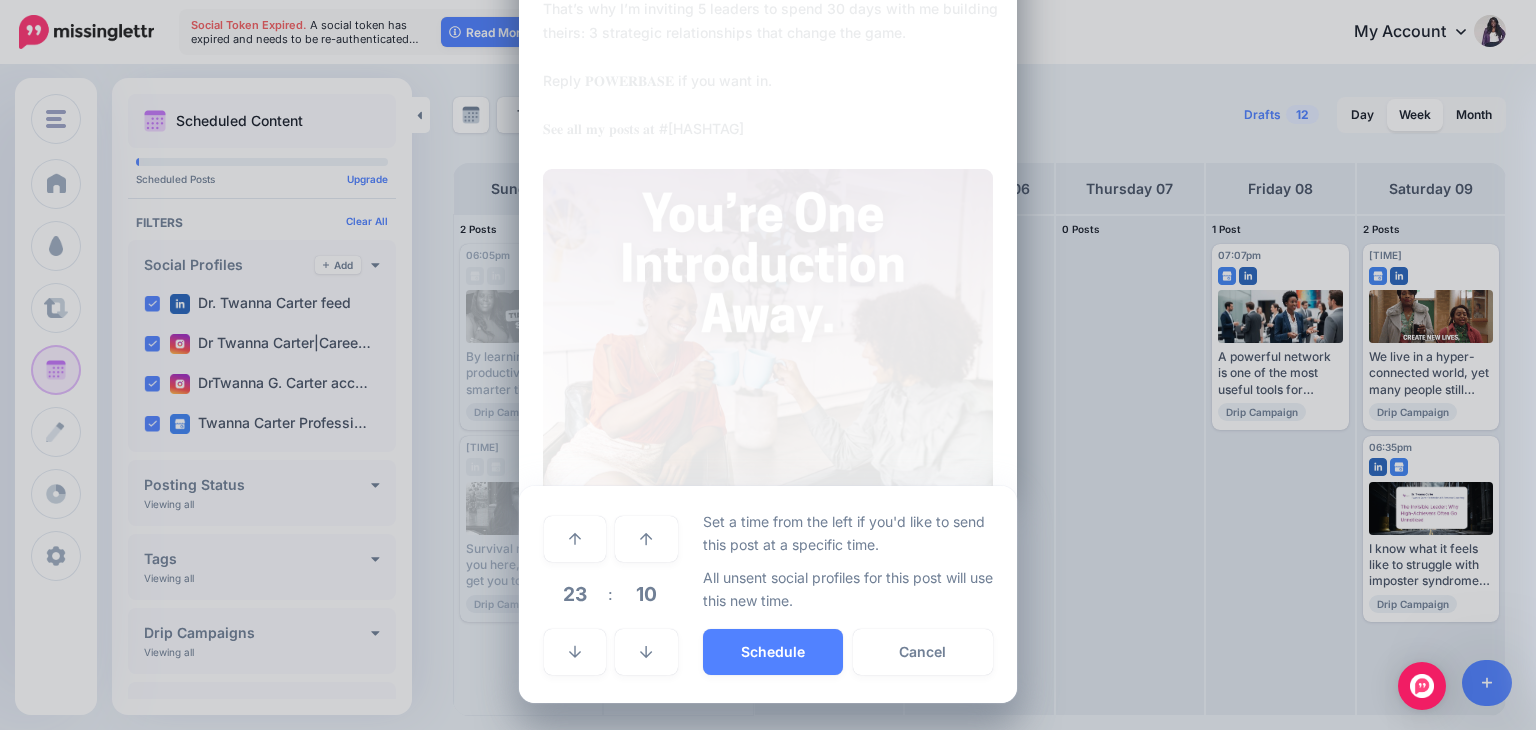 scroll, scrollTop: 381, scrollLeft: 0, axis: vertical 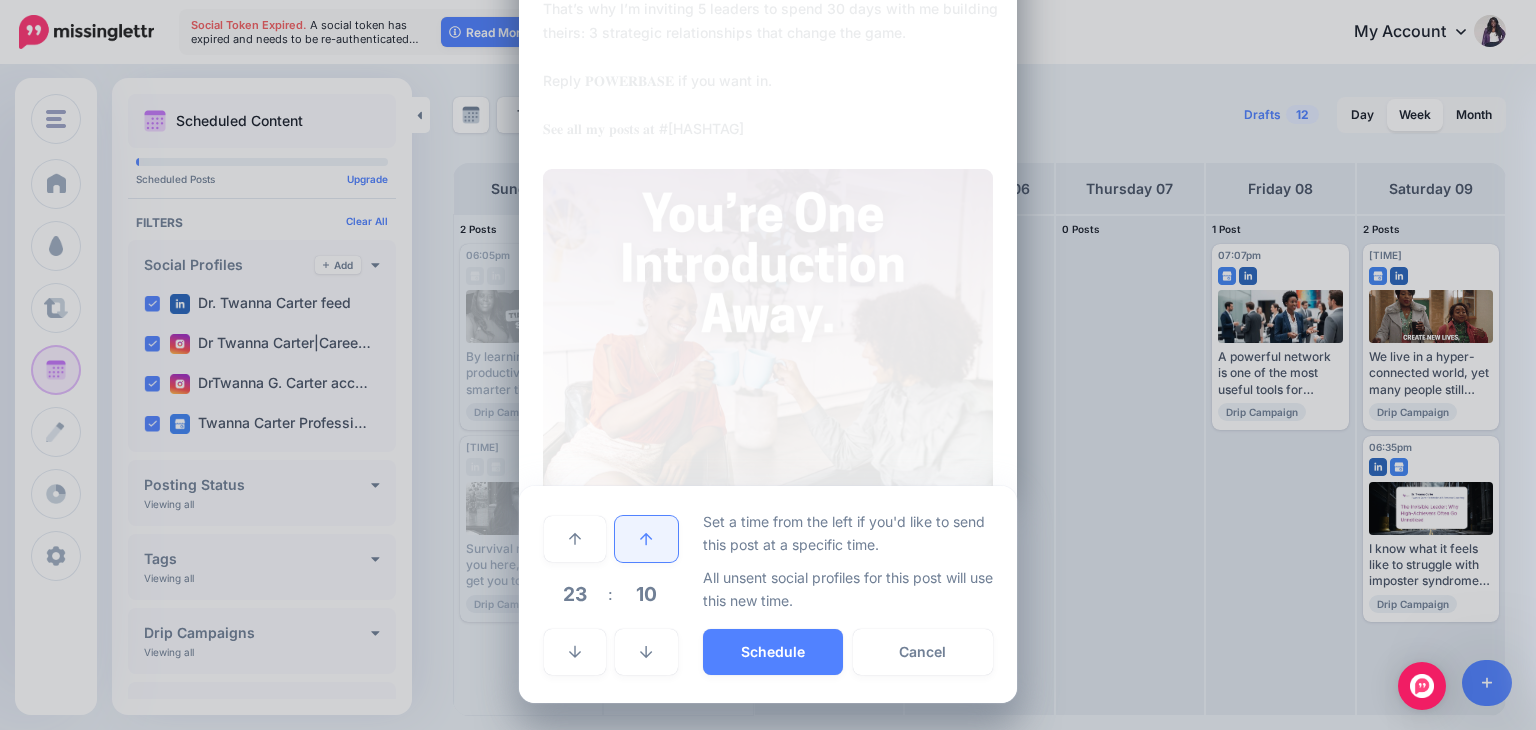 click at bounding box center [646, 539] 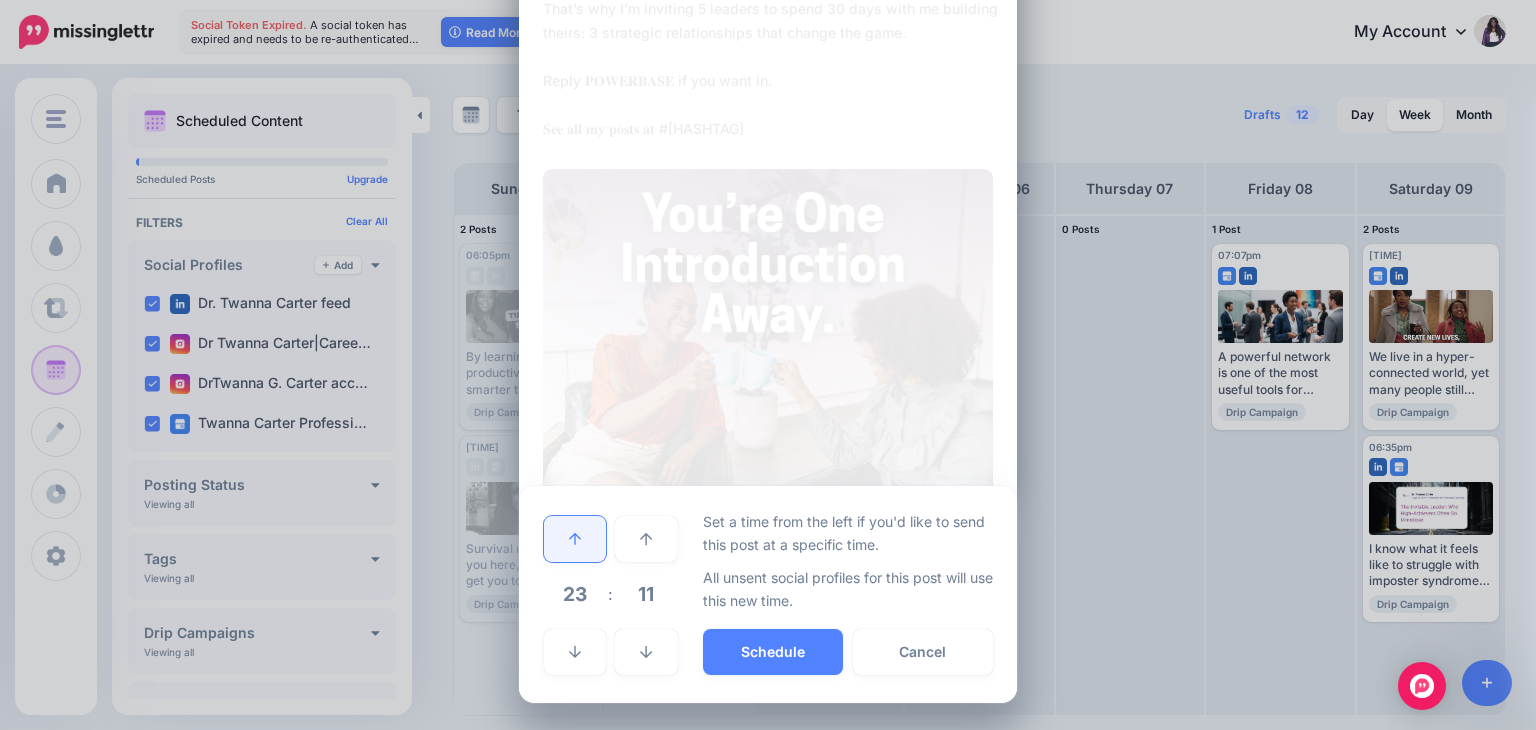 click at bounding box center (575, 539) 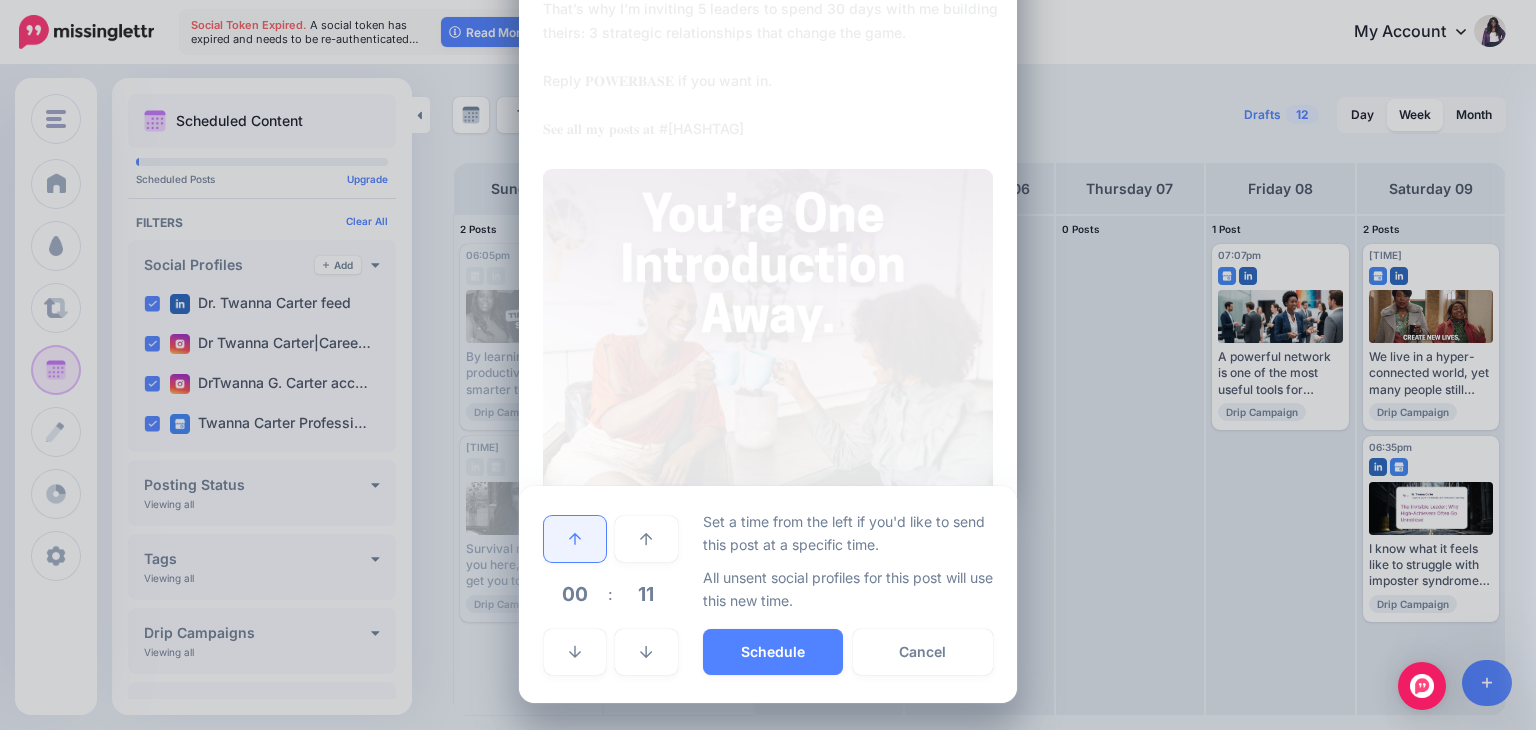 click at bounding box center [575, 539] 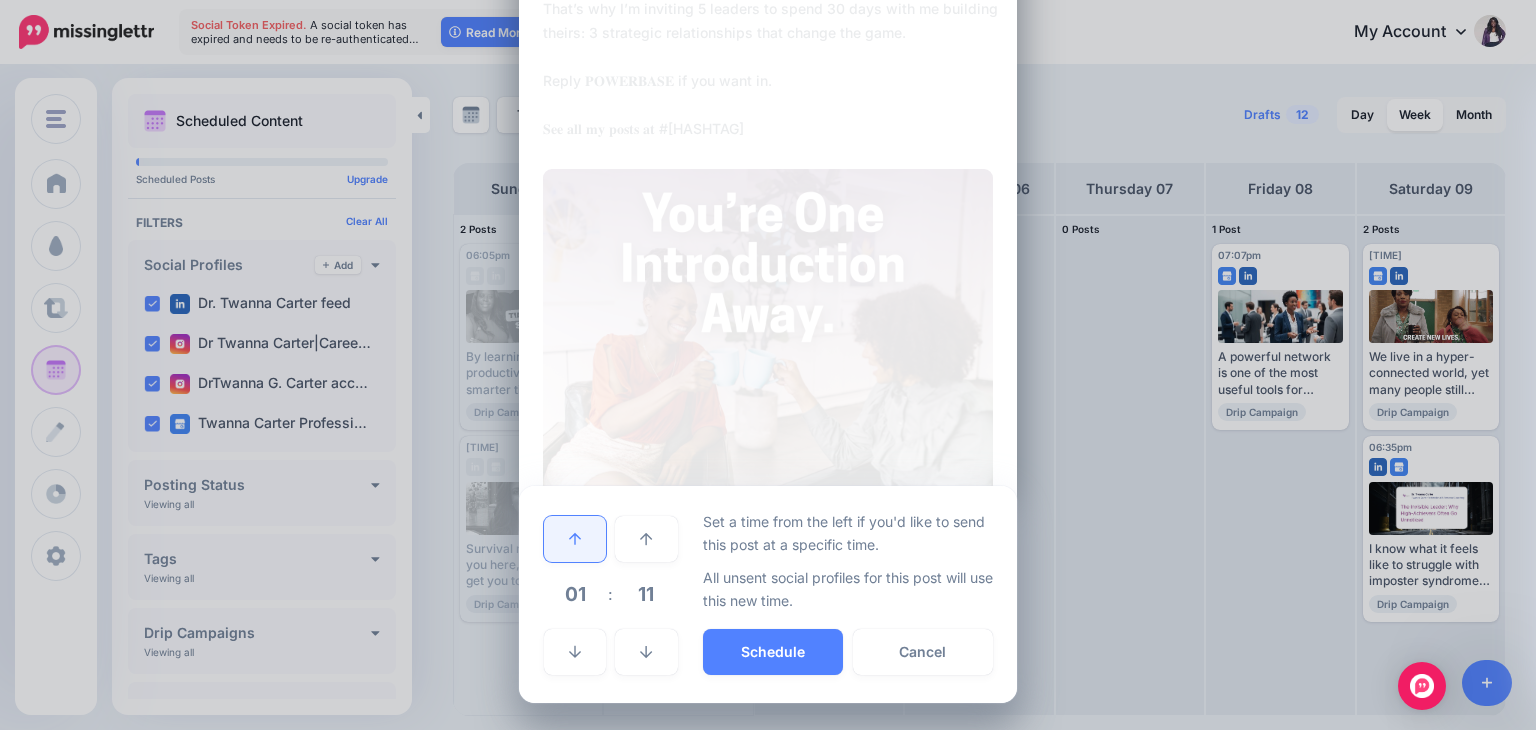 click at bounding box center [575, 539] 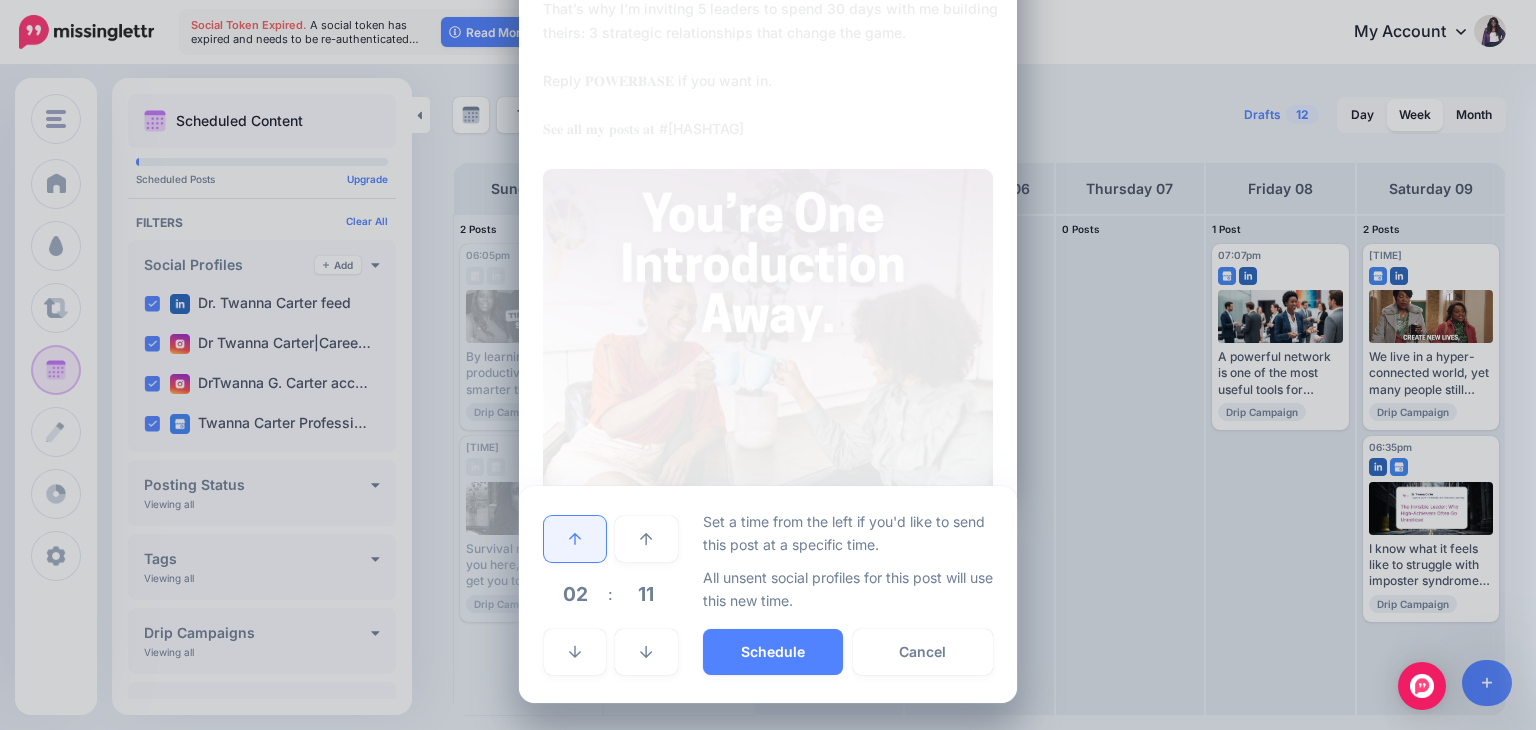 click at bounding box center [575, 539] 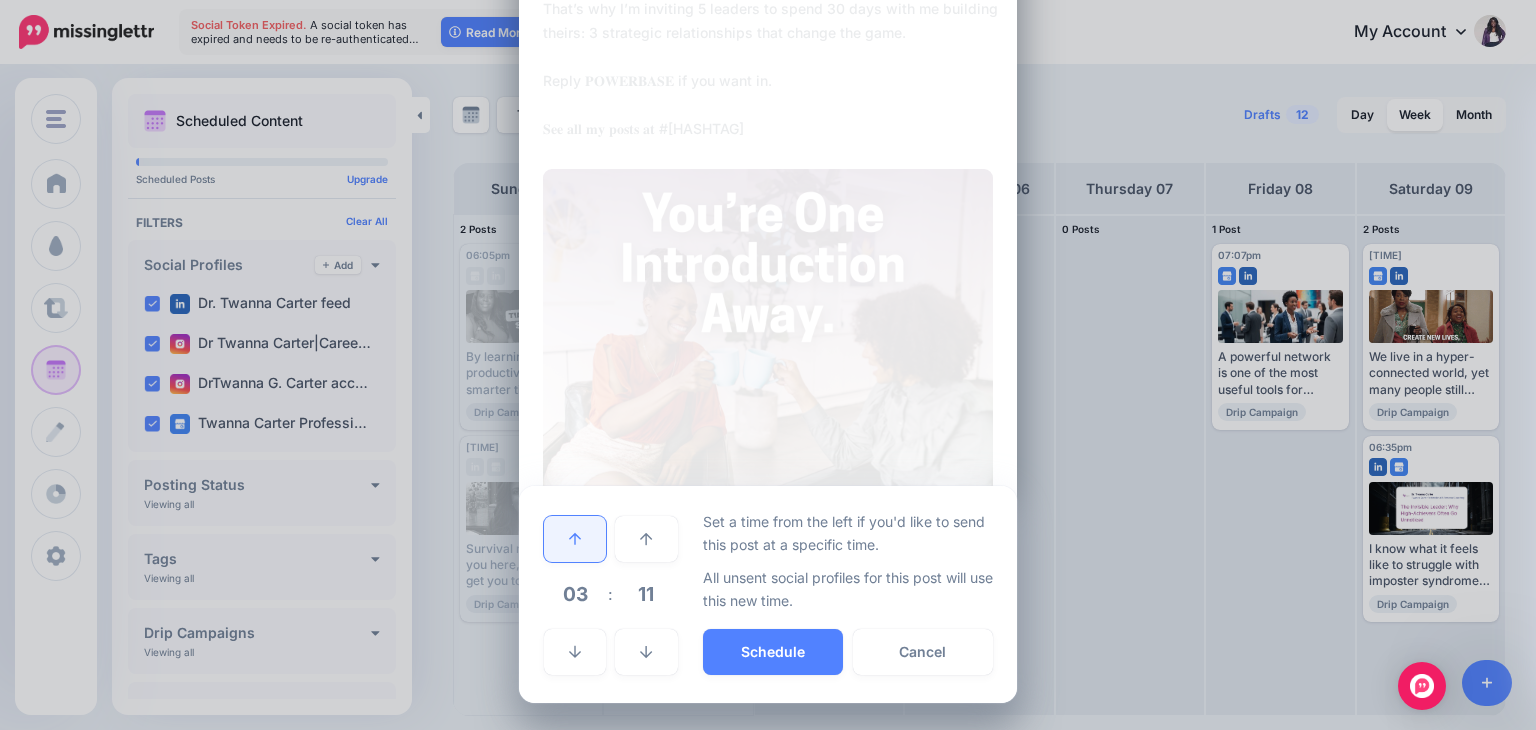 click at bounding box center [575, 539] 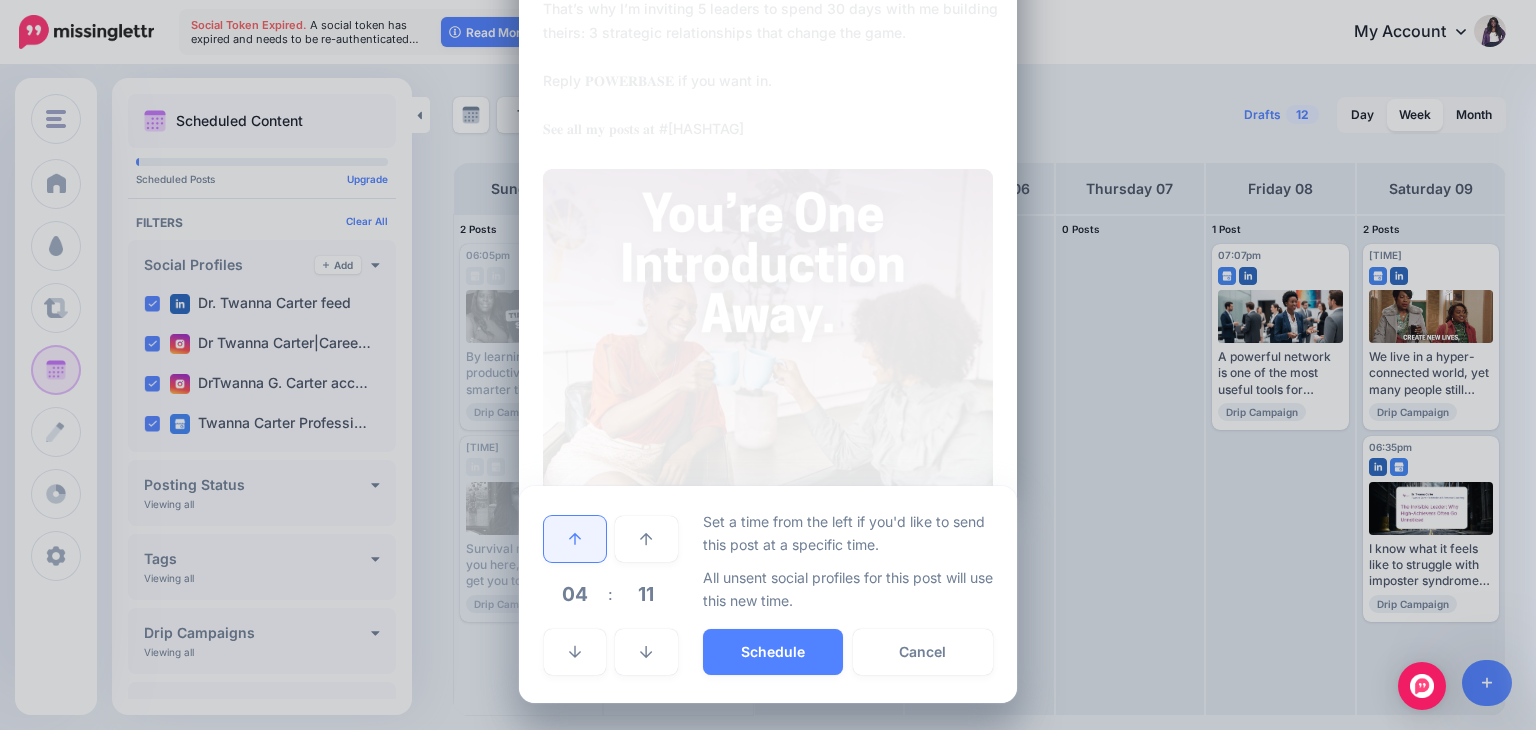 click at bounding box center [575, 539] 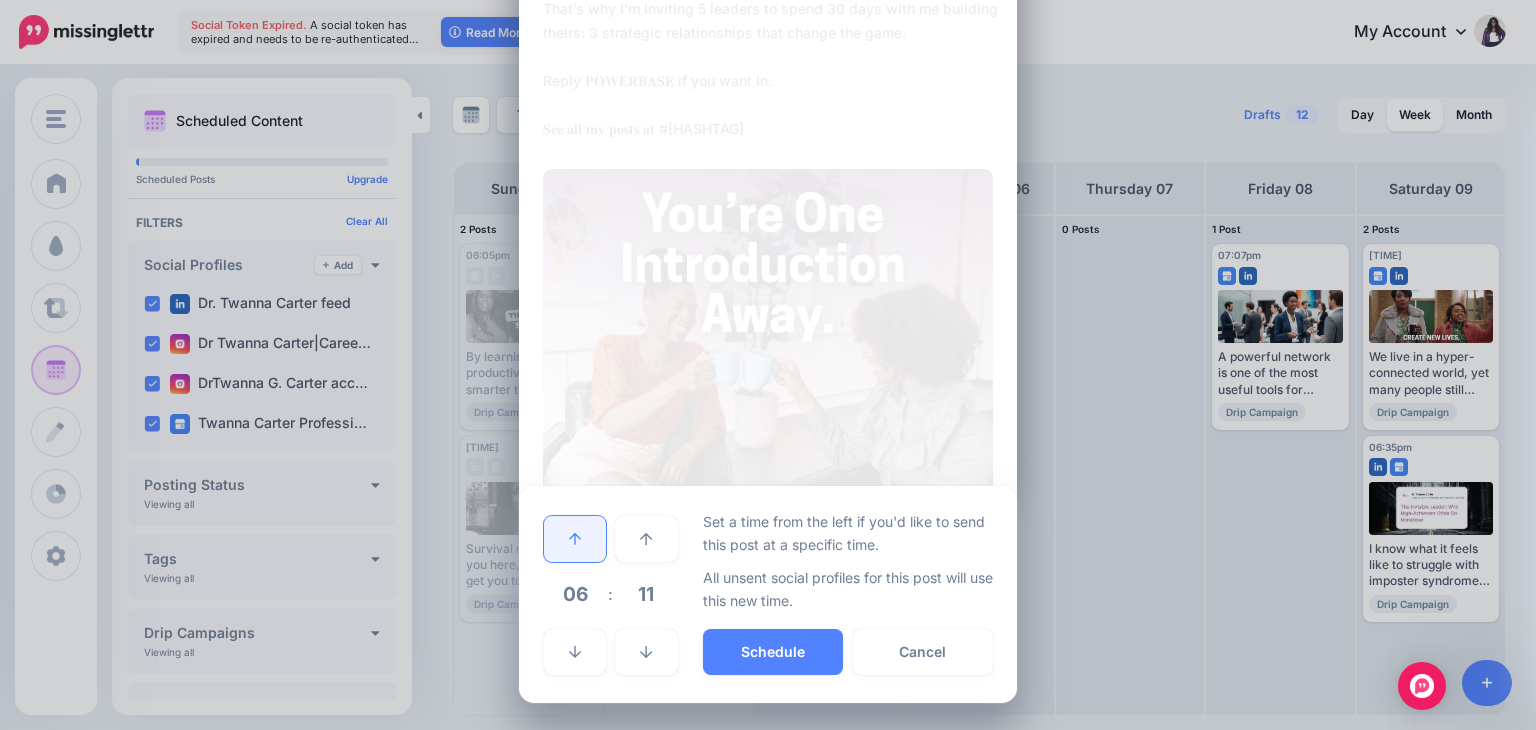 click at bounding box center [575, 539] 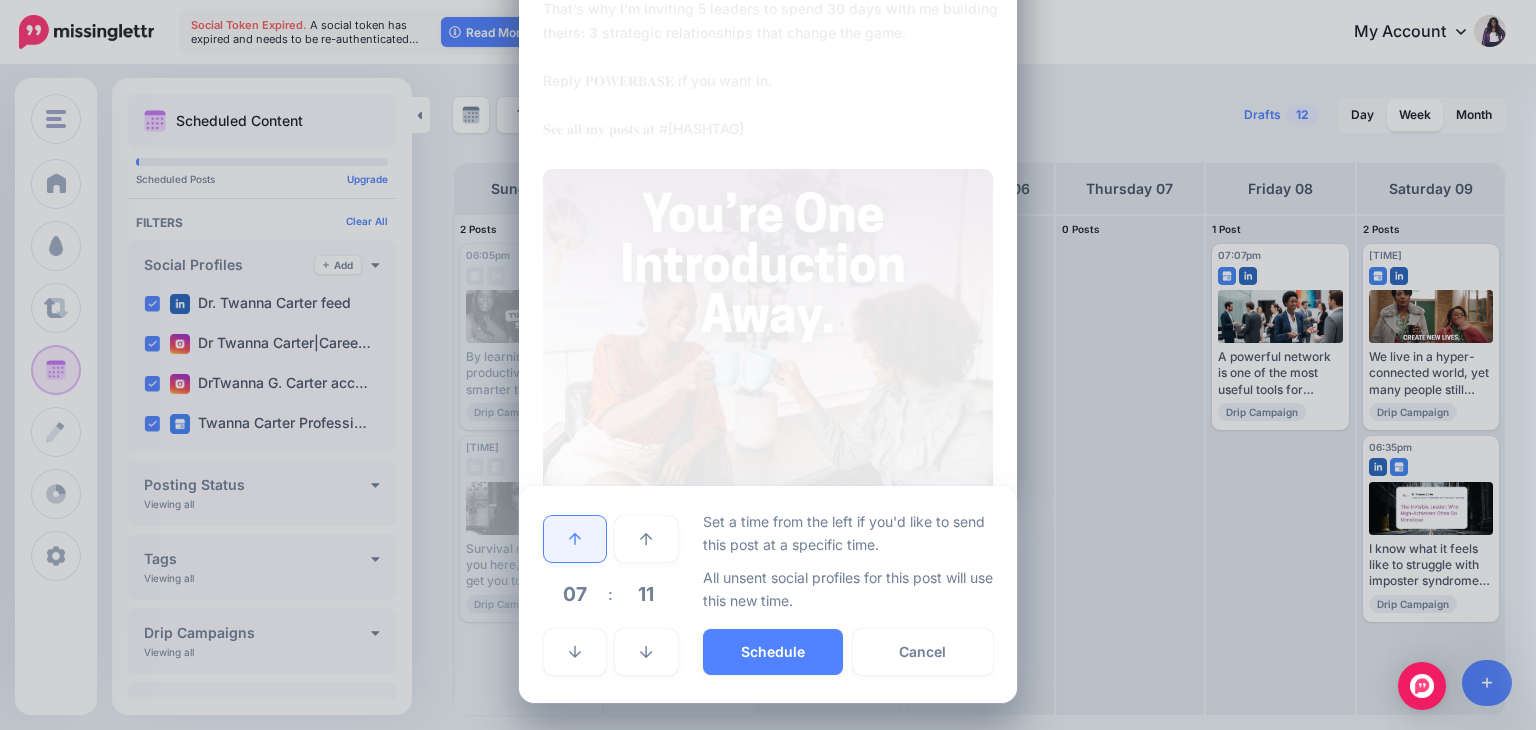 click at bounding box center (575, 539) 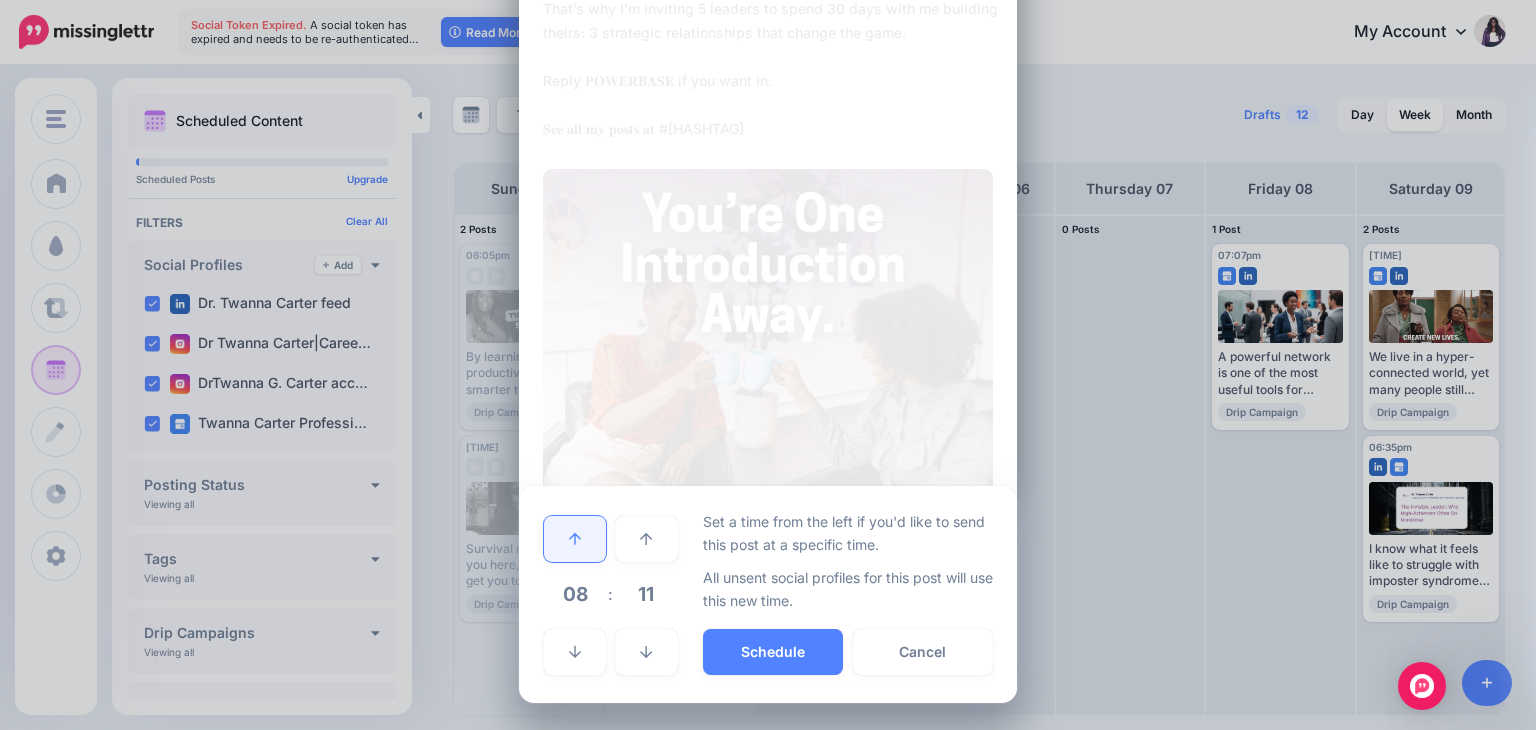 click at bounding box center (575, 539) 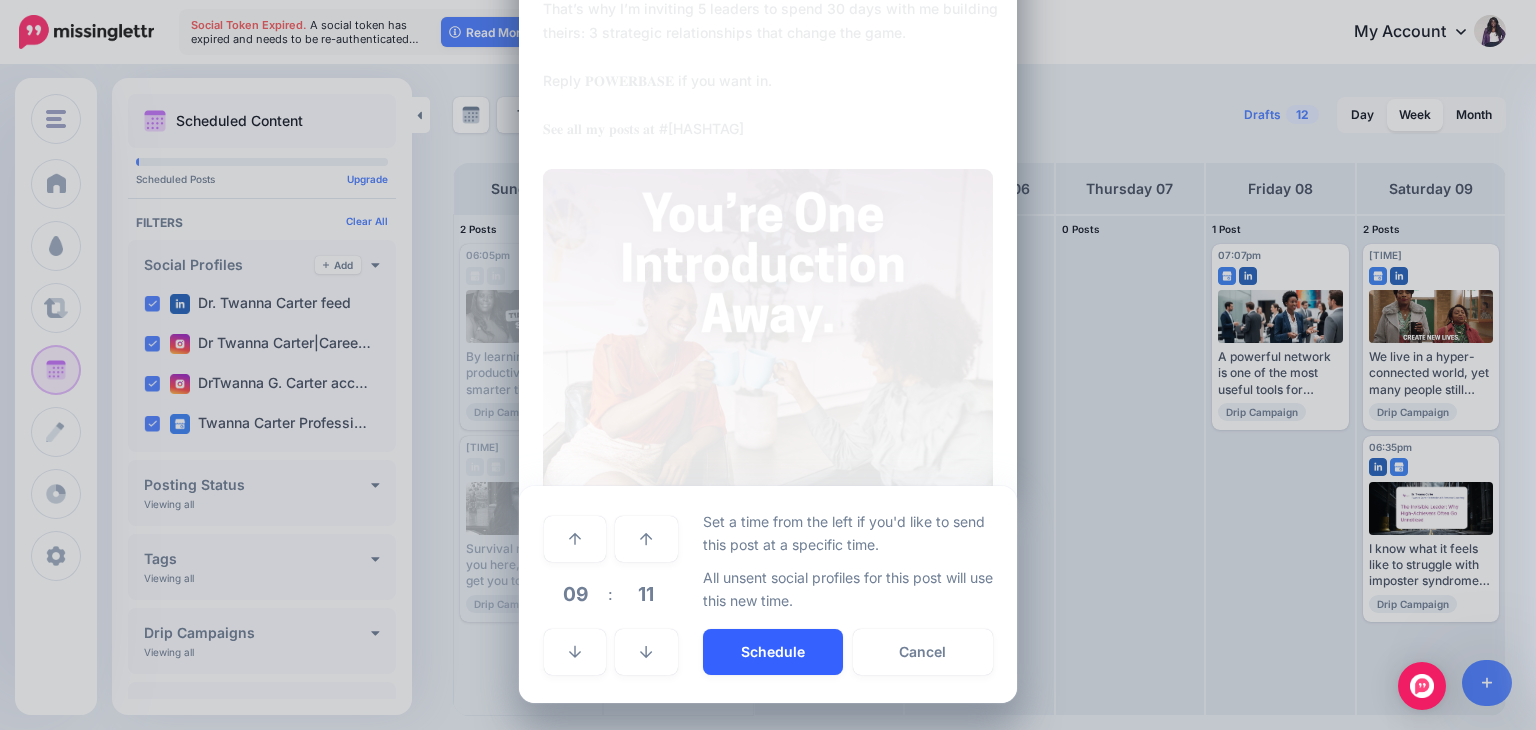 click on "Schedule" at bounding box center [773, 652] 